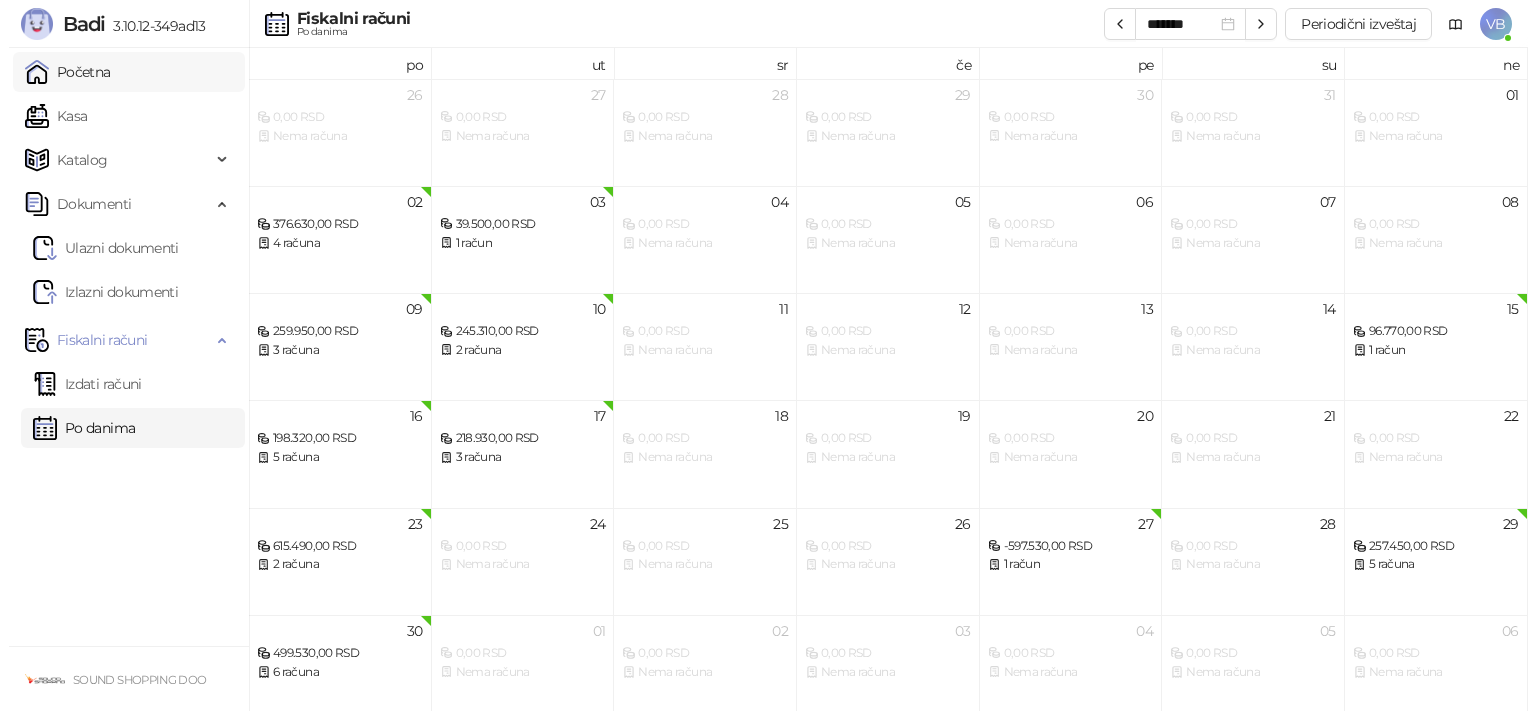 scroll, scrollTop: 0, scrollLeft: 0, axis: both 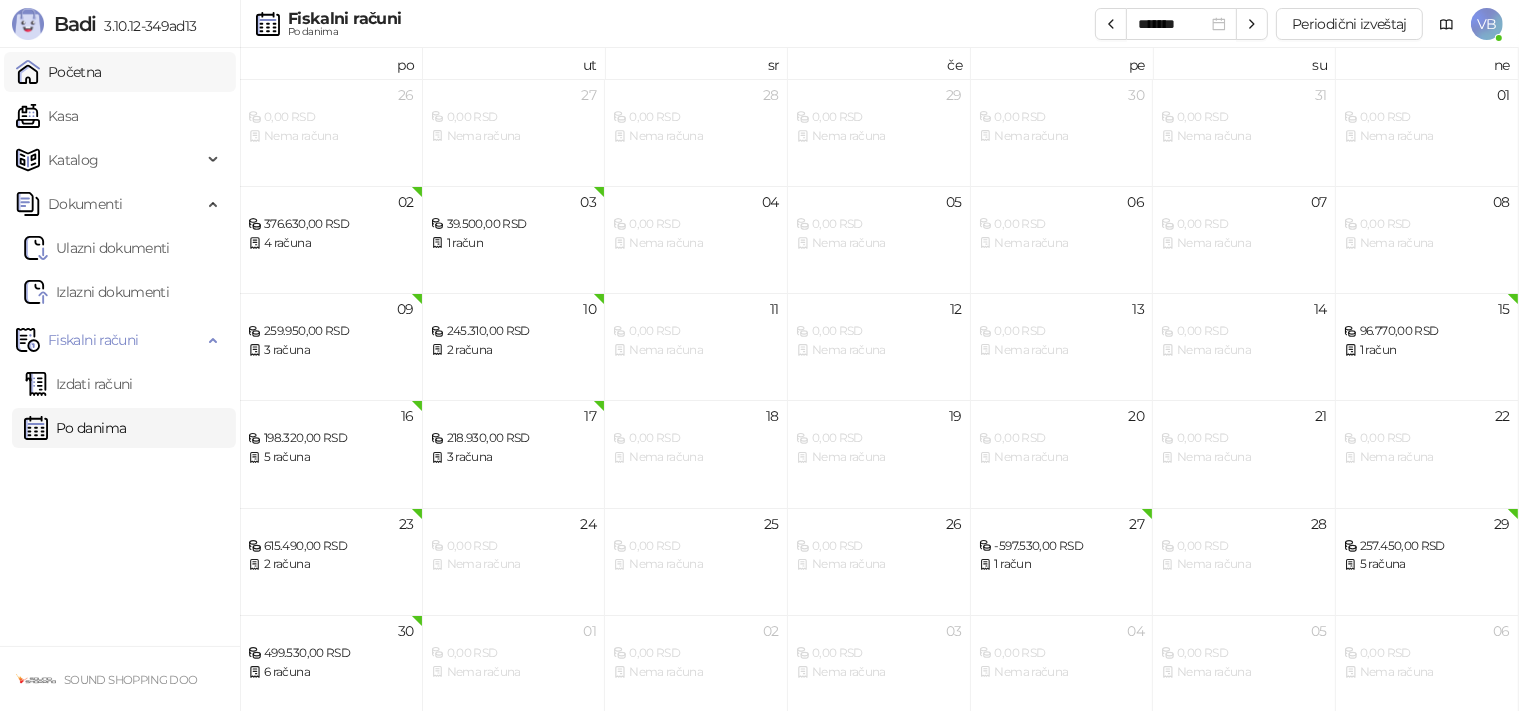 click on "Početna" at bounding box center [59, 72] 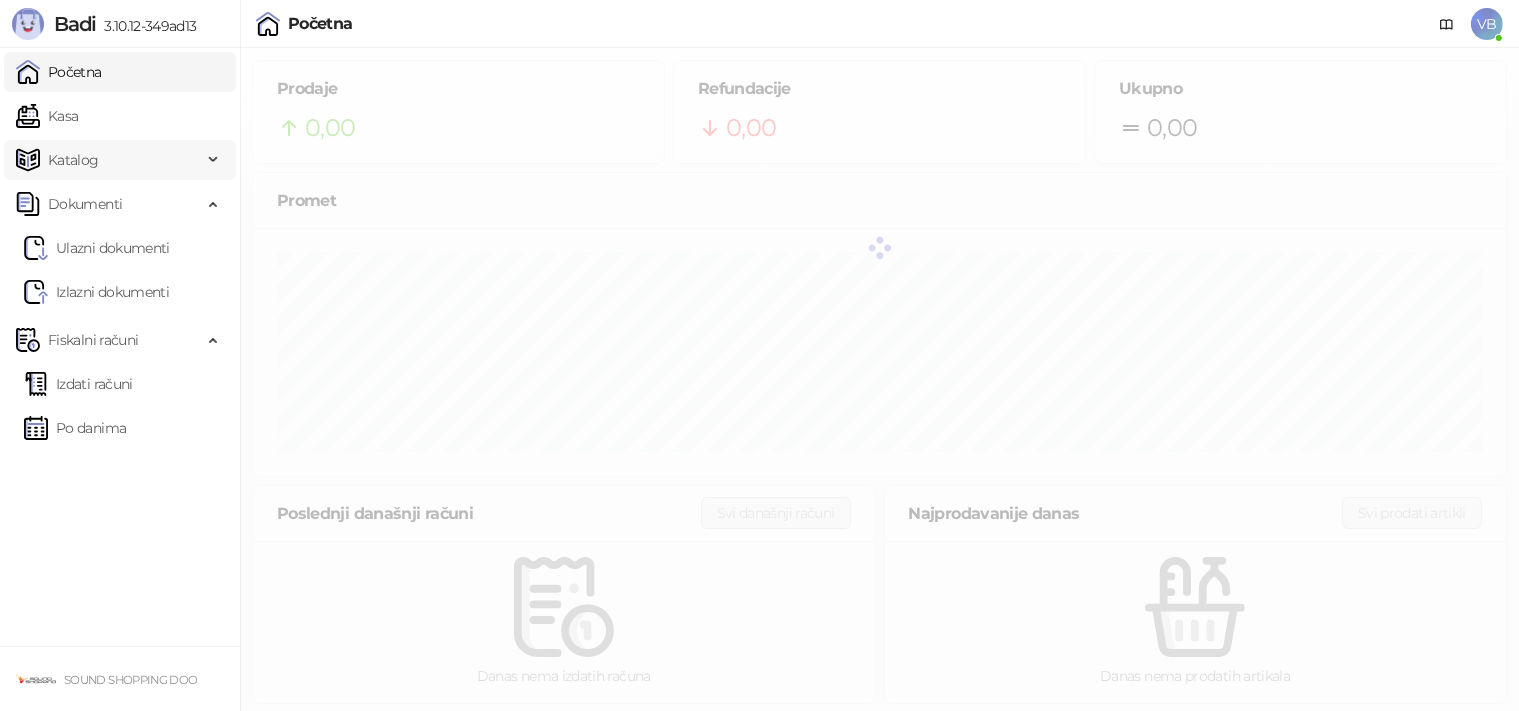 click on "Katalog" at bounding box center [73, 160] 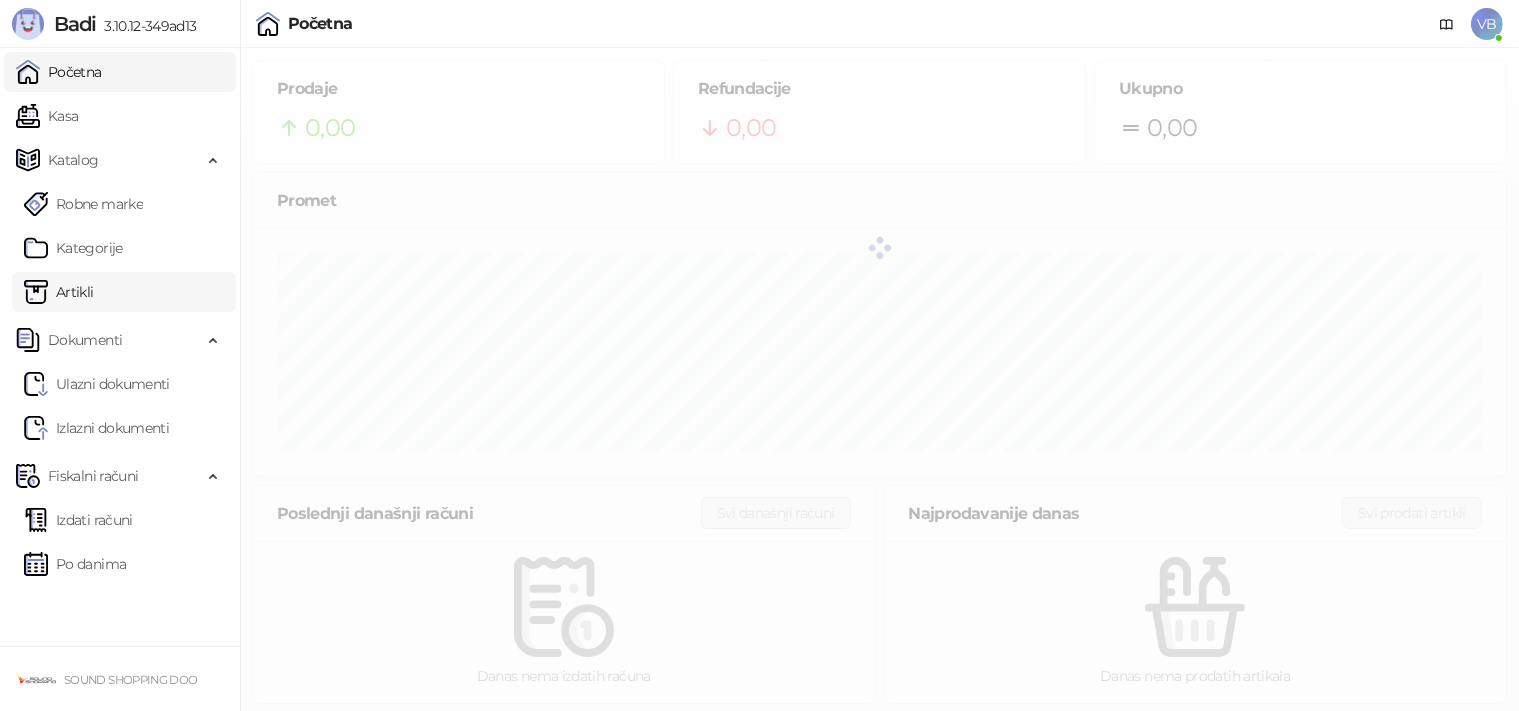 click on "Artikli" at bounding box center (59, 292) 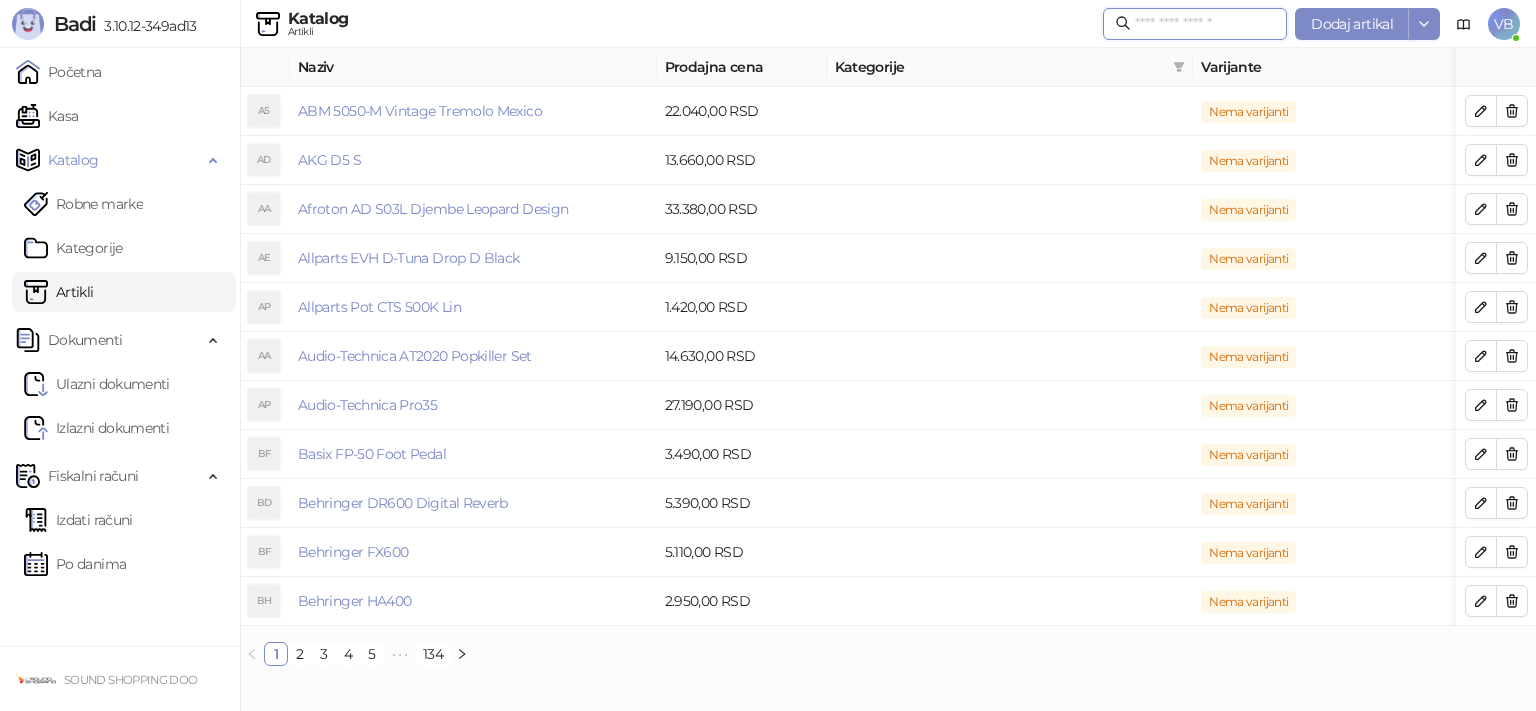 click at bounding box center [1205, 24] 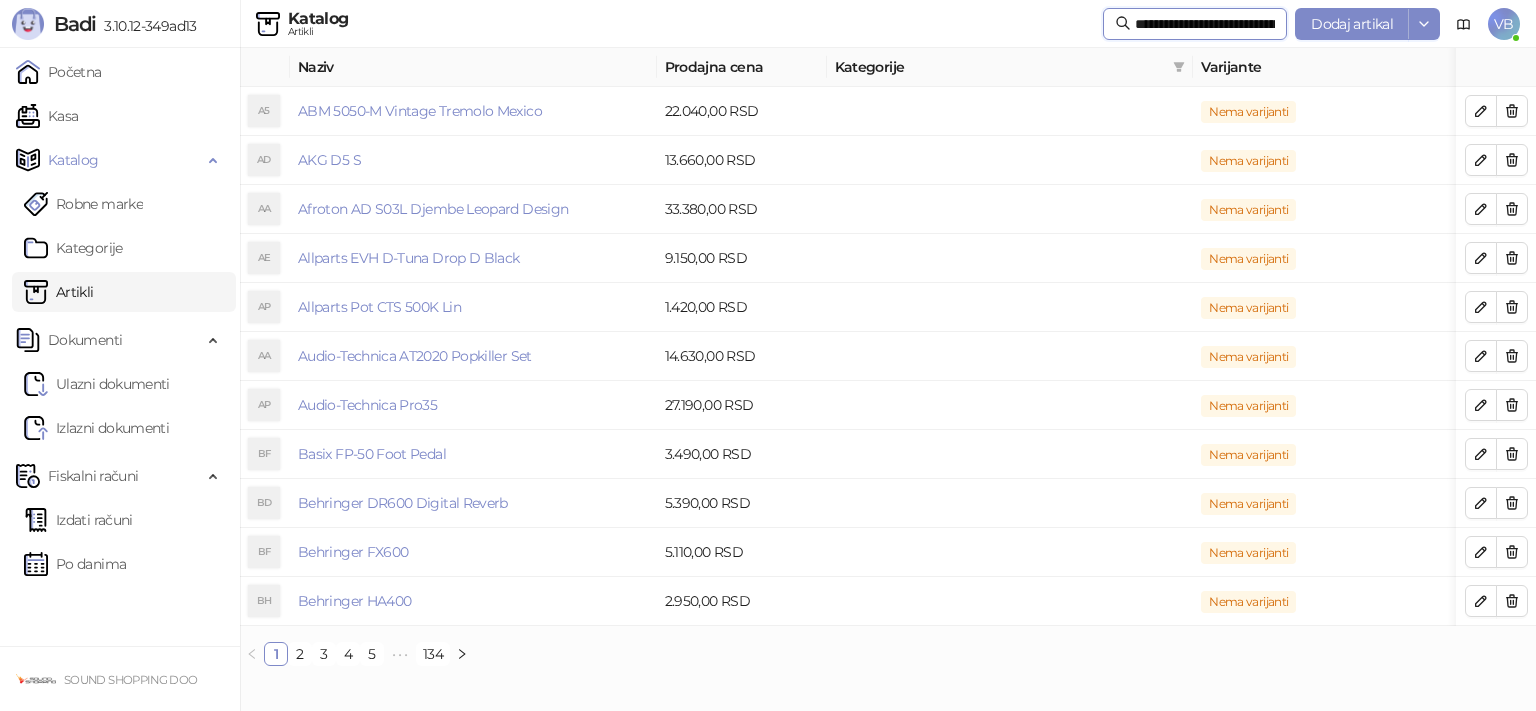 scroll, scrollTop: 0, scrollLeft: 78, axis: horizontal 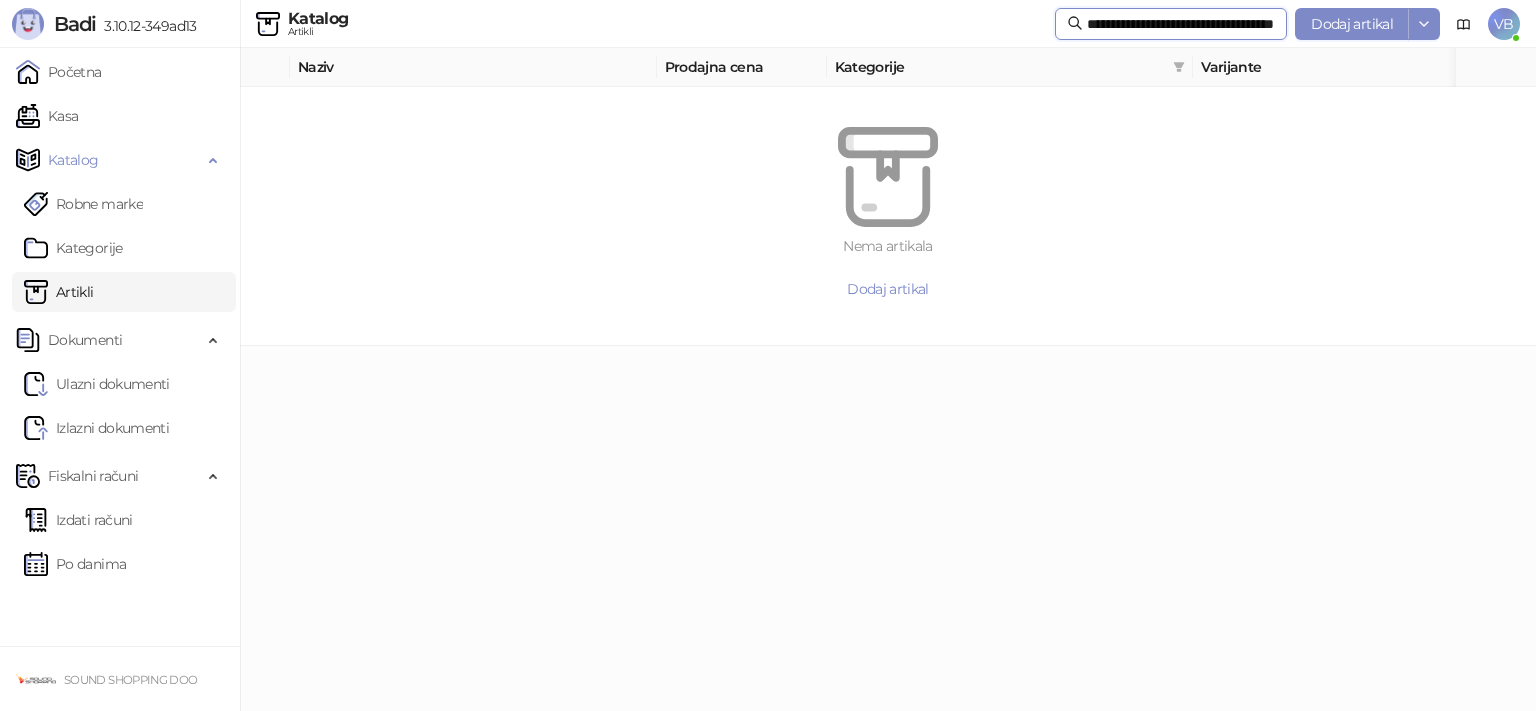 type 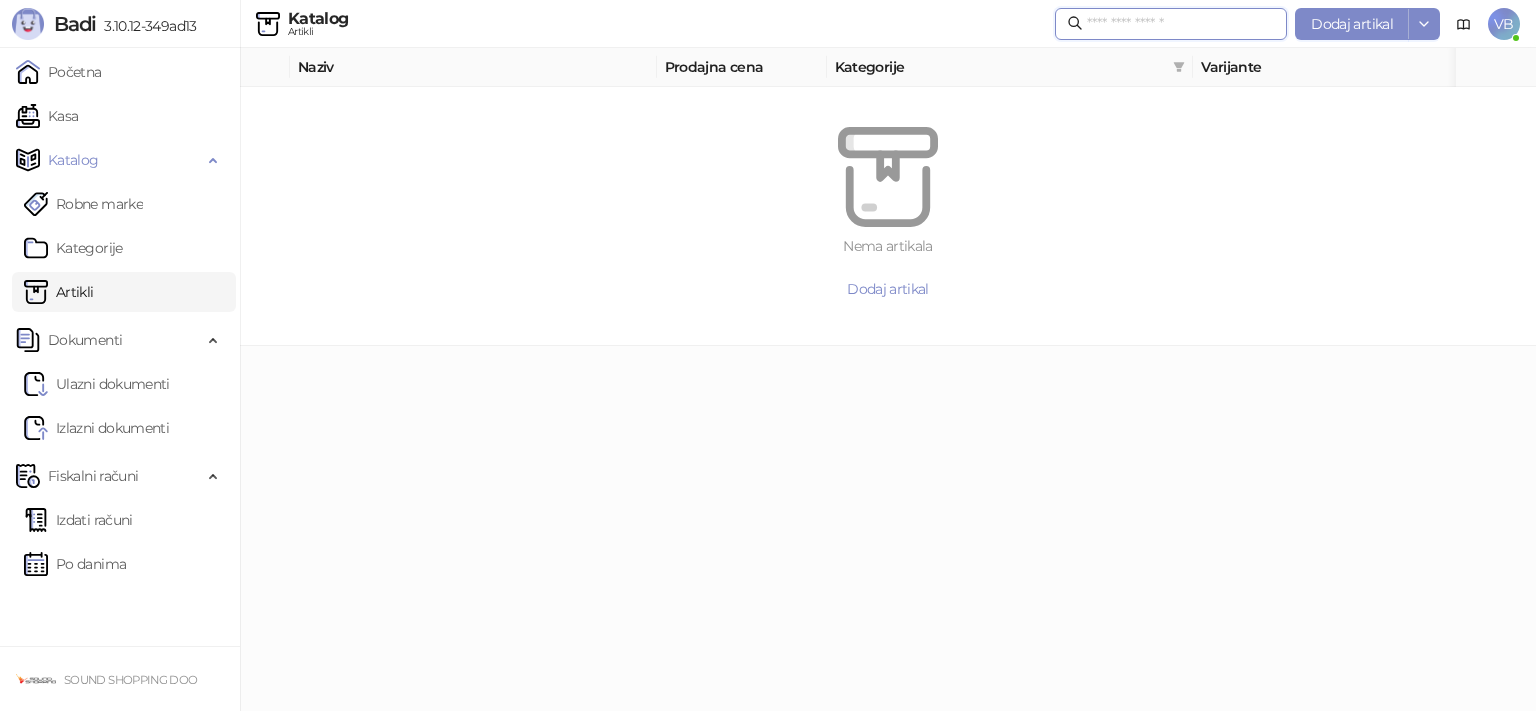 scroll, scrollTop: 0, scrollLeft: 0, axis: both 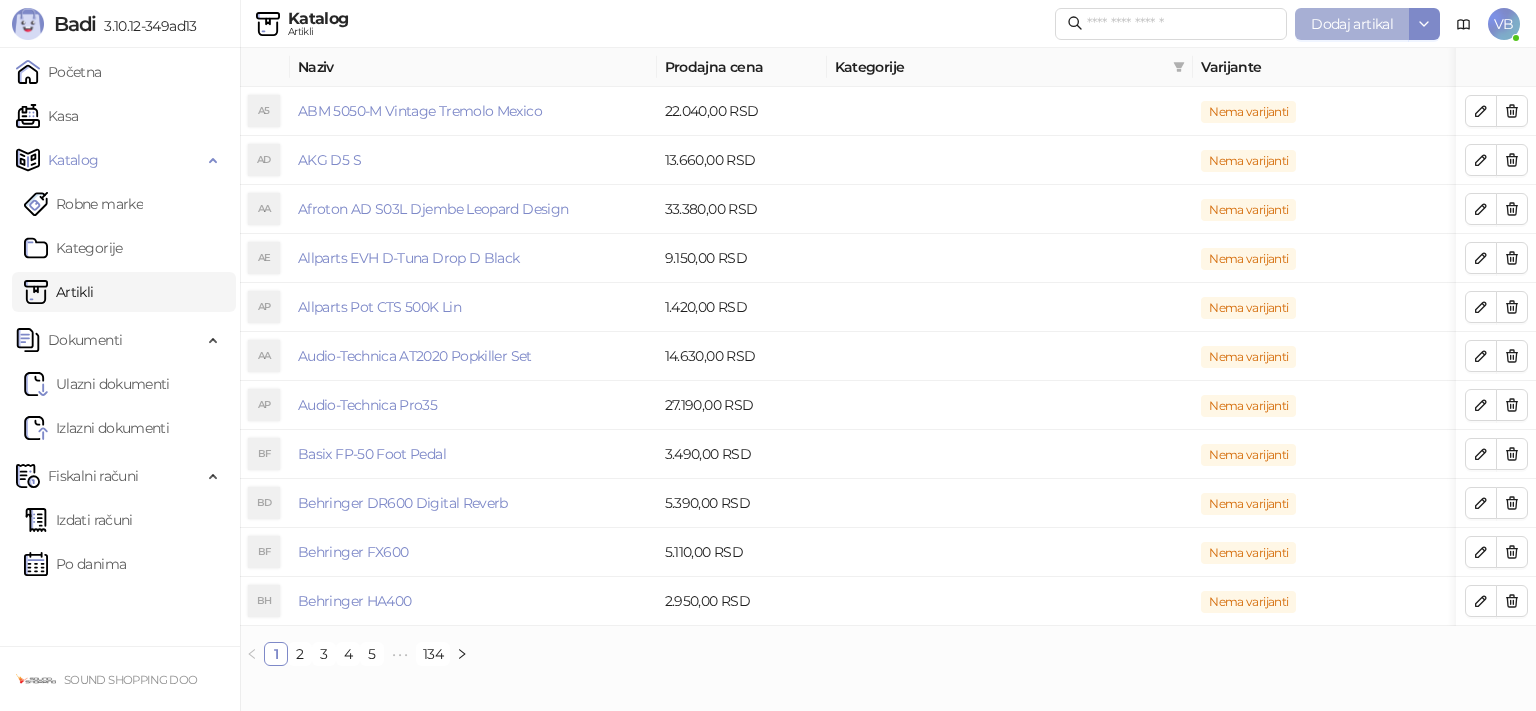 click on "Dodaj artikal" at bounding box center [1352, 24] 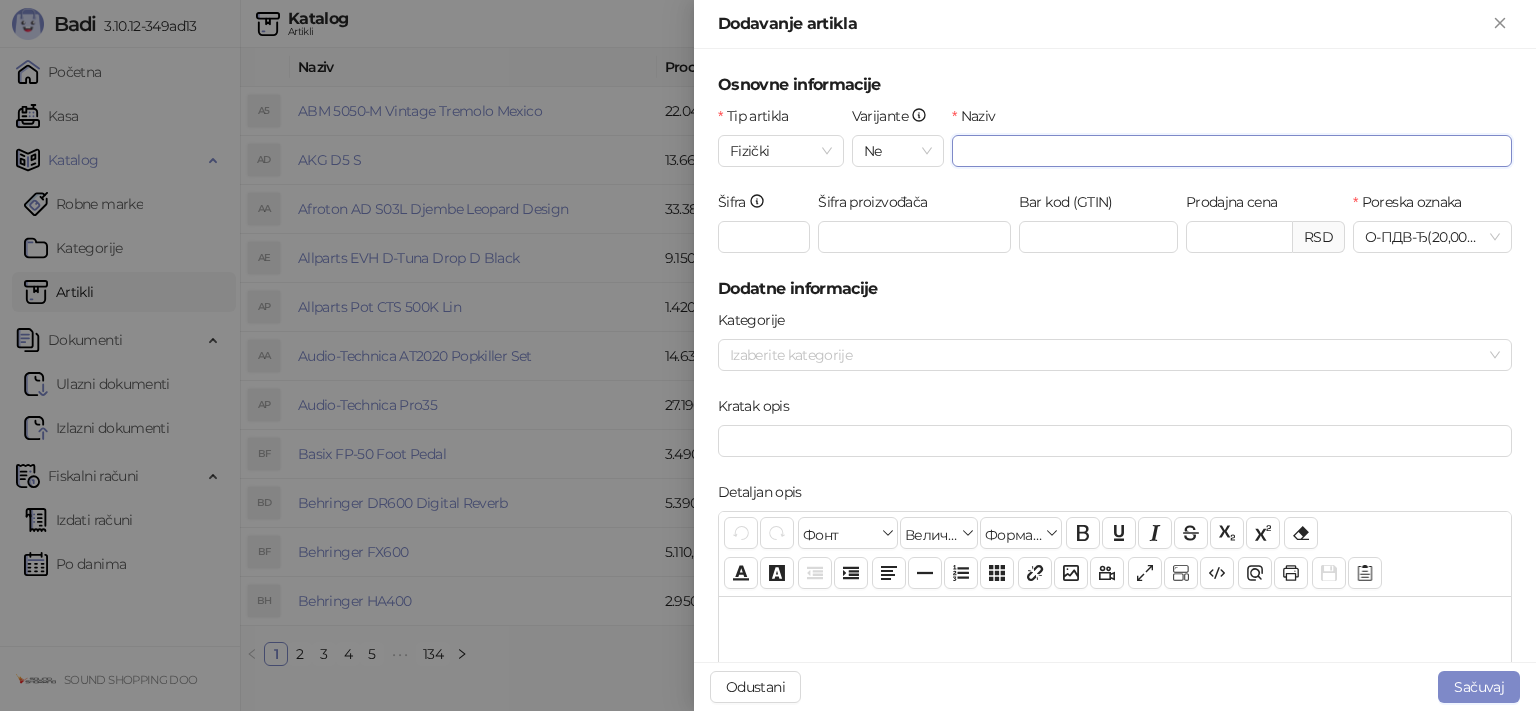 click on "Naziv" at bounding box center [1232, 151] 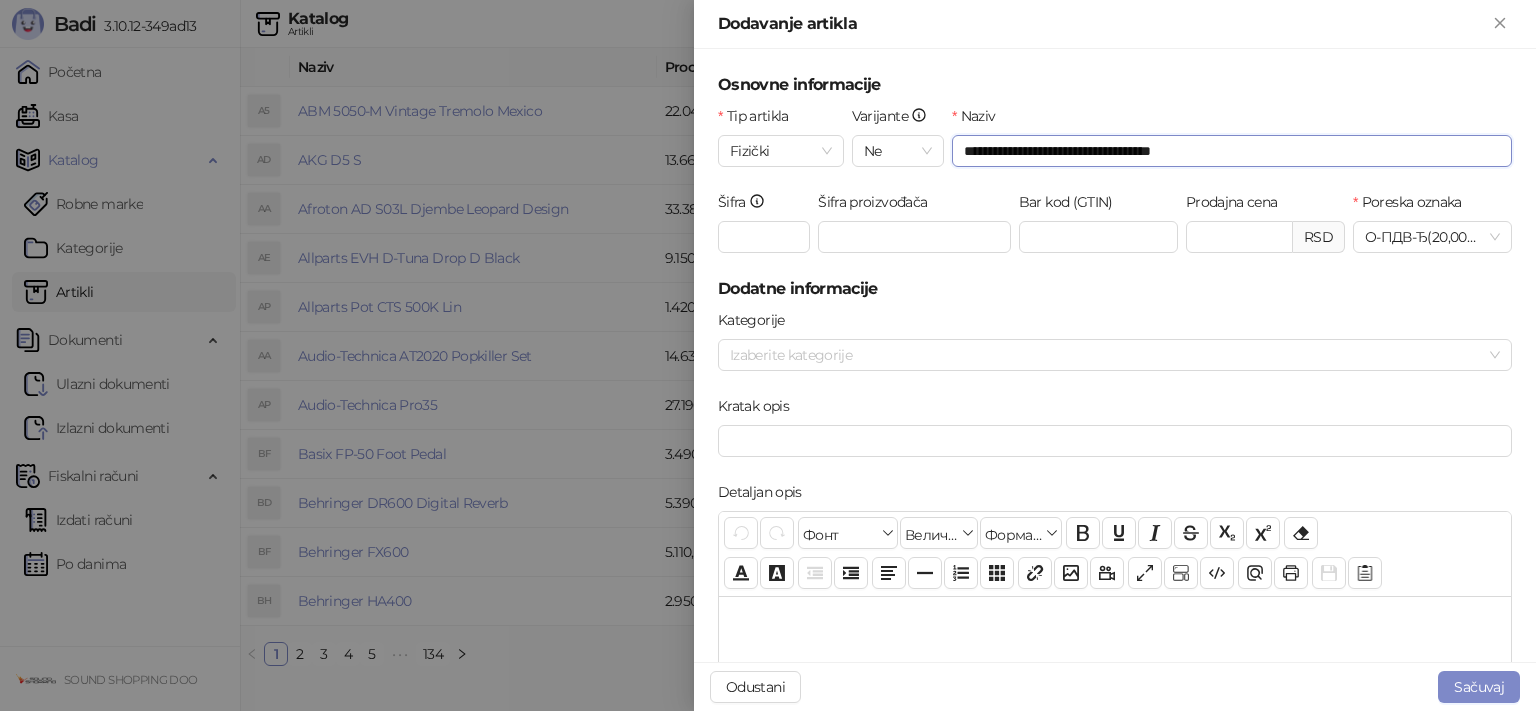 type on "**********" 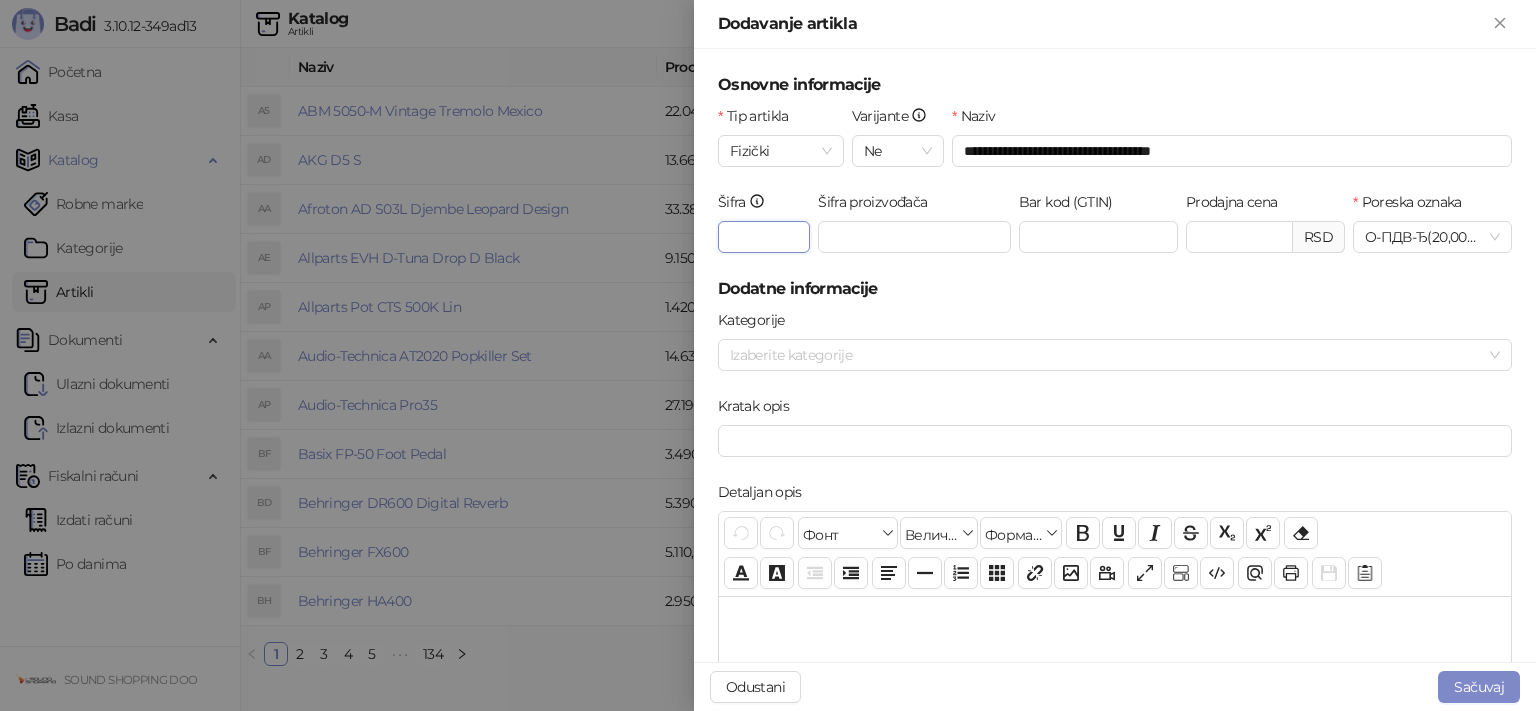 click on "Šifra" at bounding box center (764, 237) 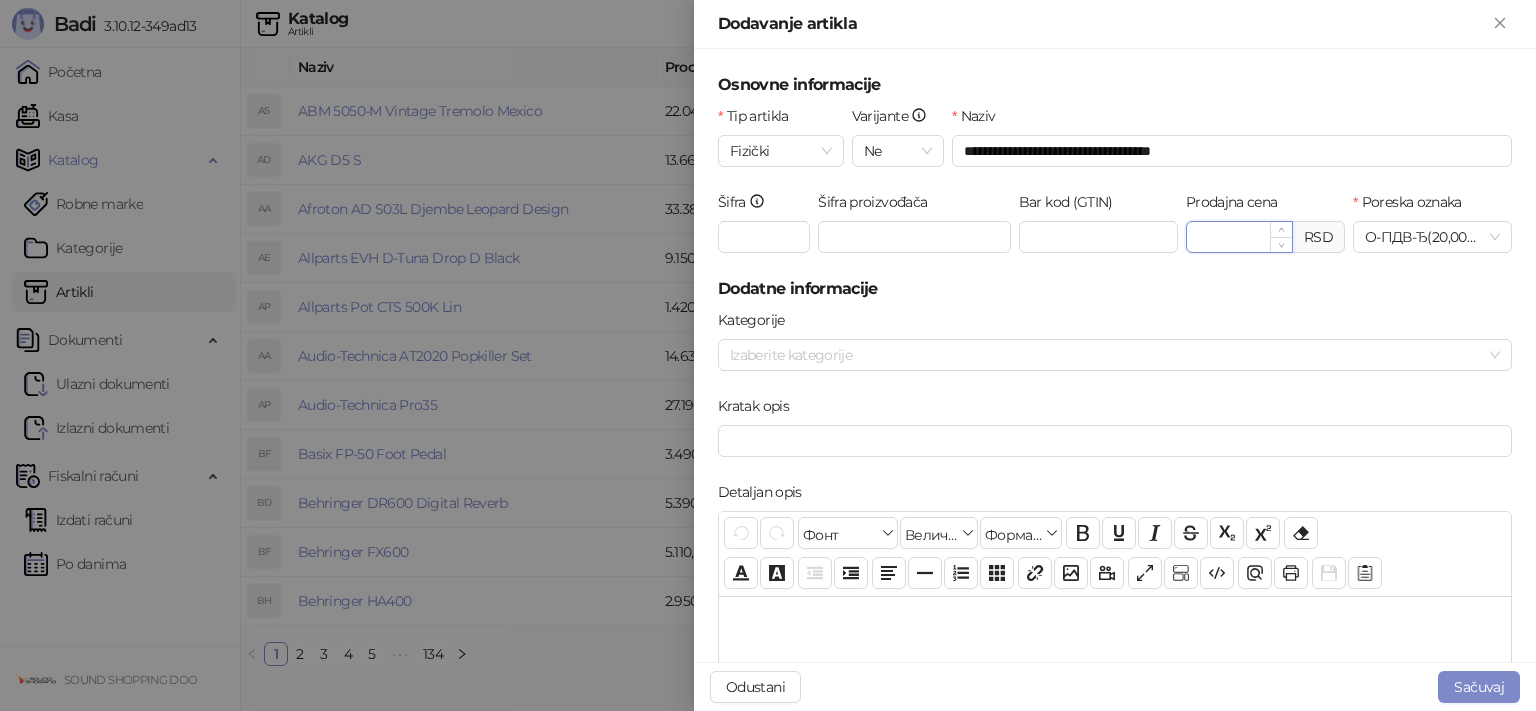 click on "Prodajna cena" at bounding box center [1239, 237] 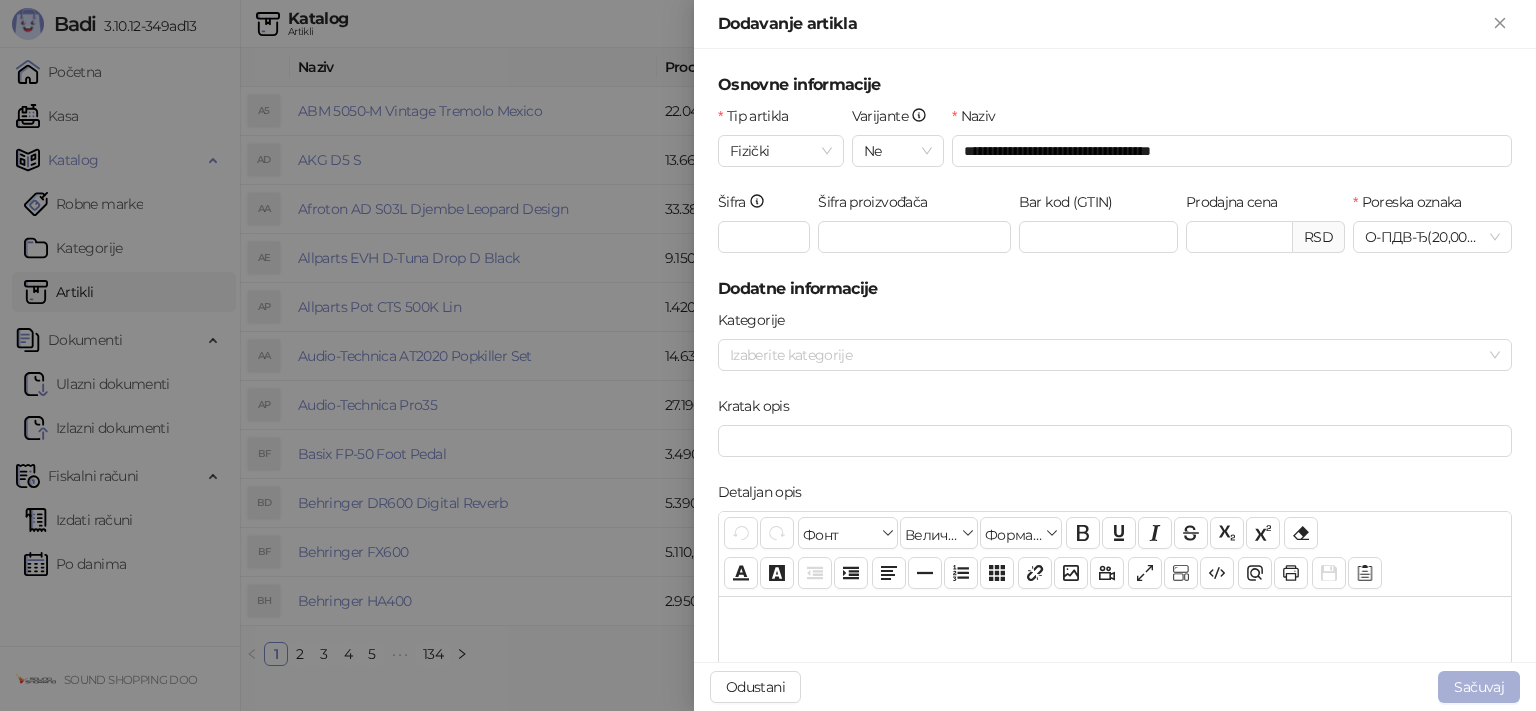 type on "********" 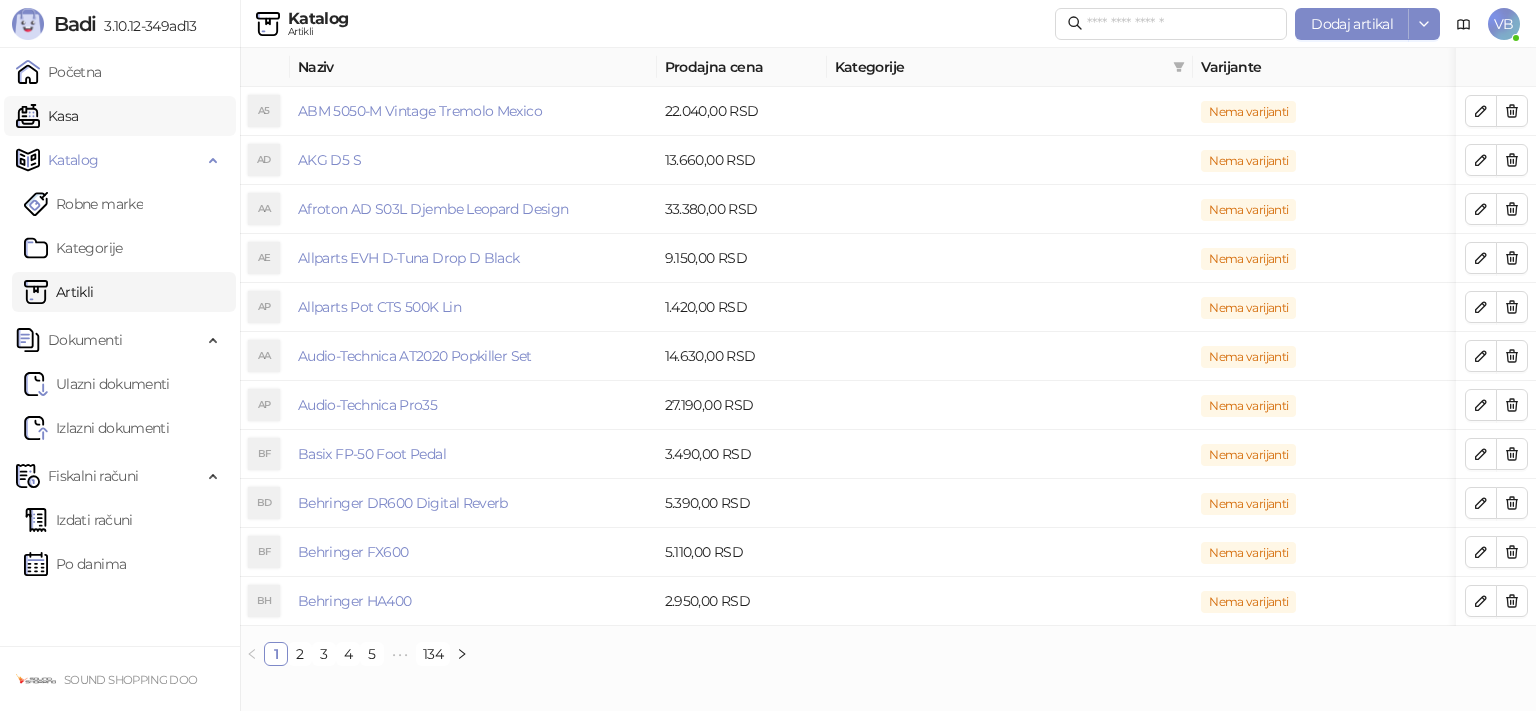 click on "Kasa" at bounding box center (47, 116) 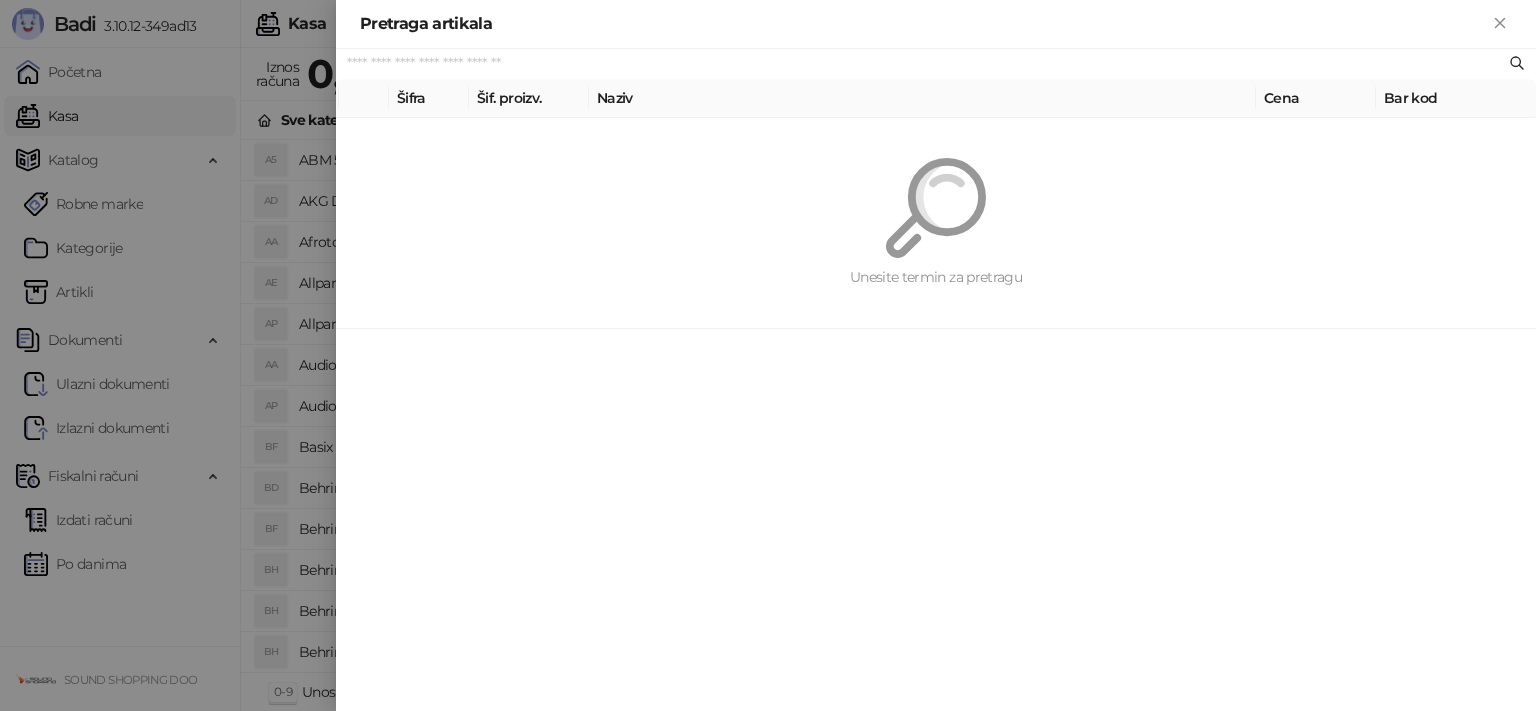 paste on "******" 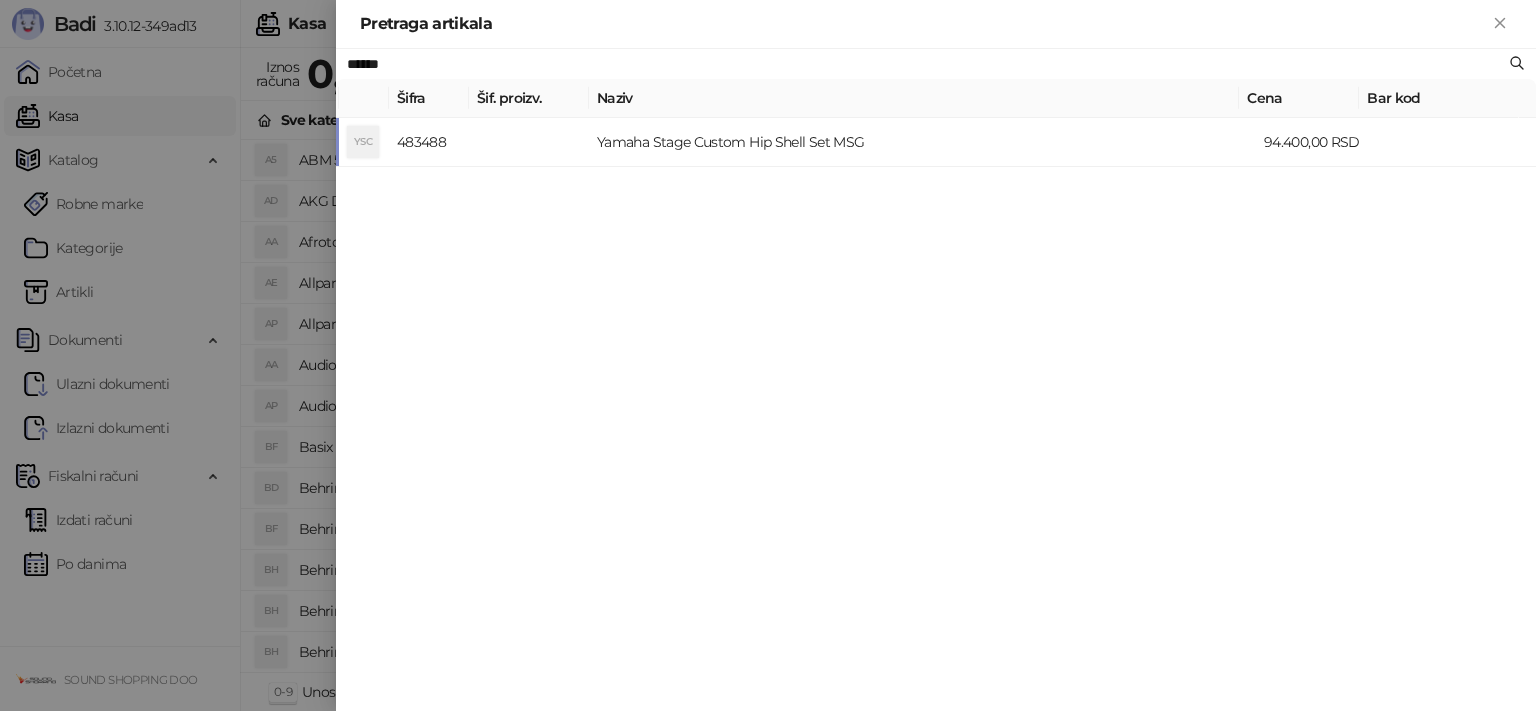 type on "******" 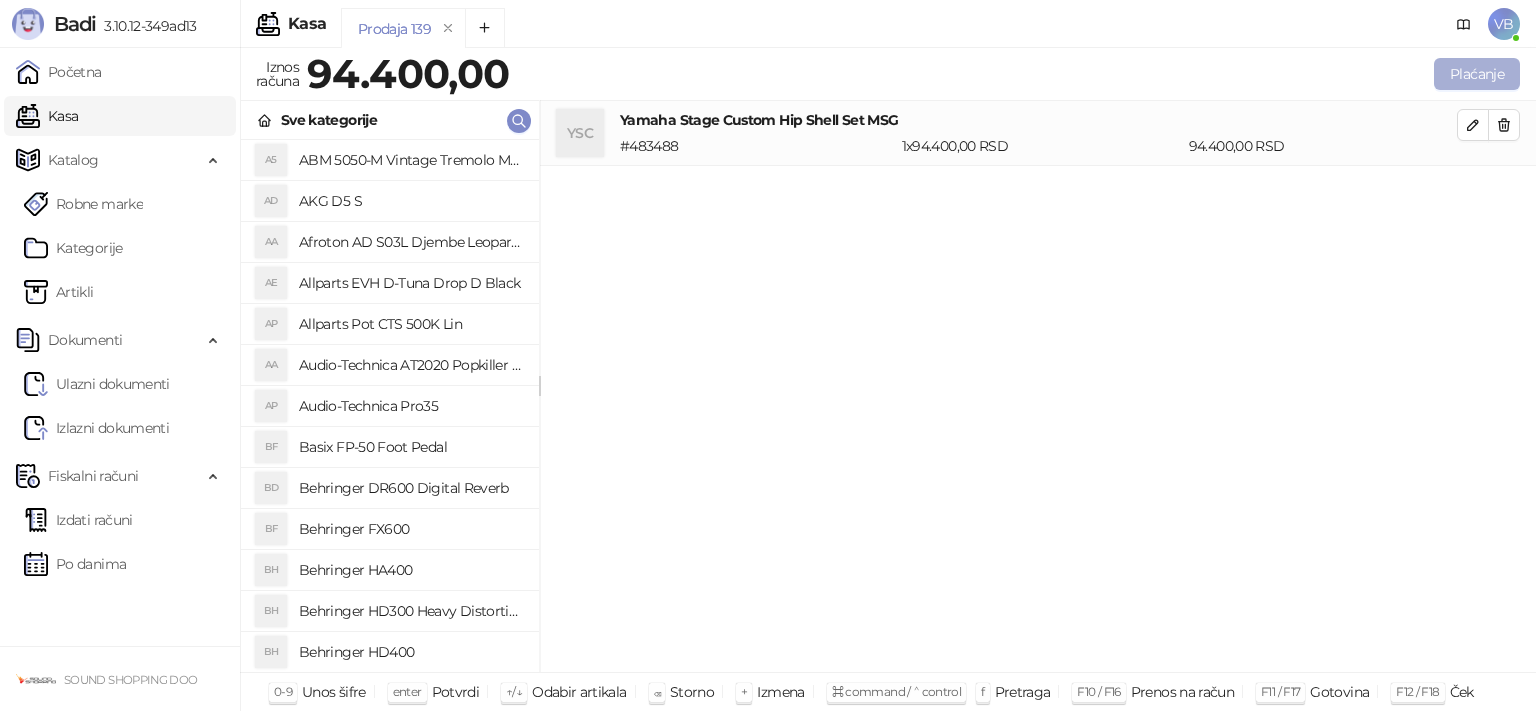 click on "Plaćanje" at bounding box center [1477, 74] 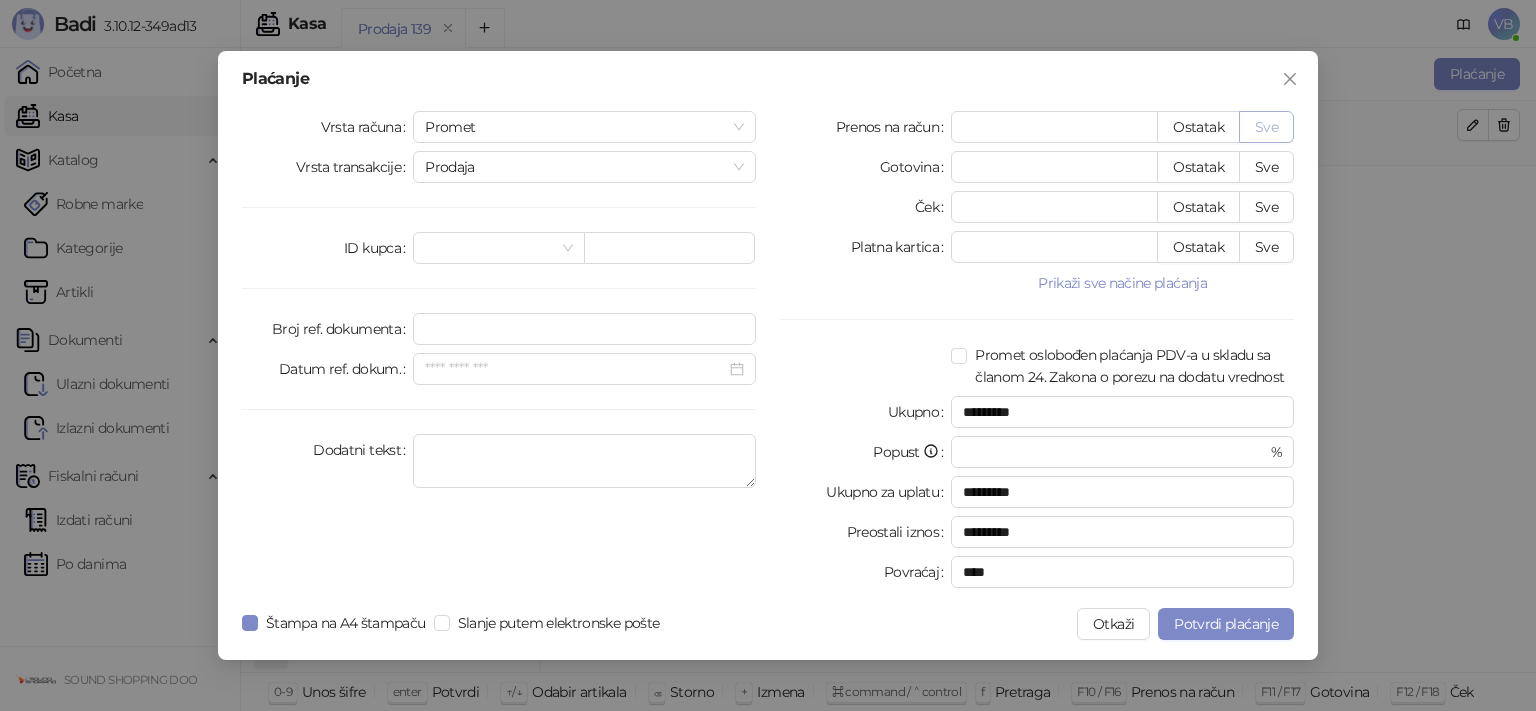 click on "Sve" at bounding box center [1266, 127] 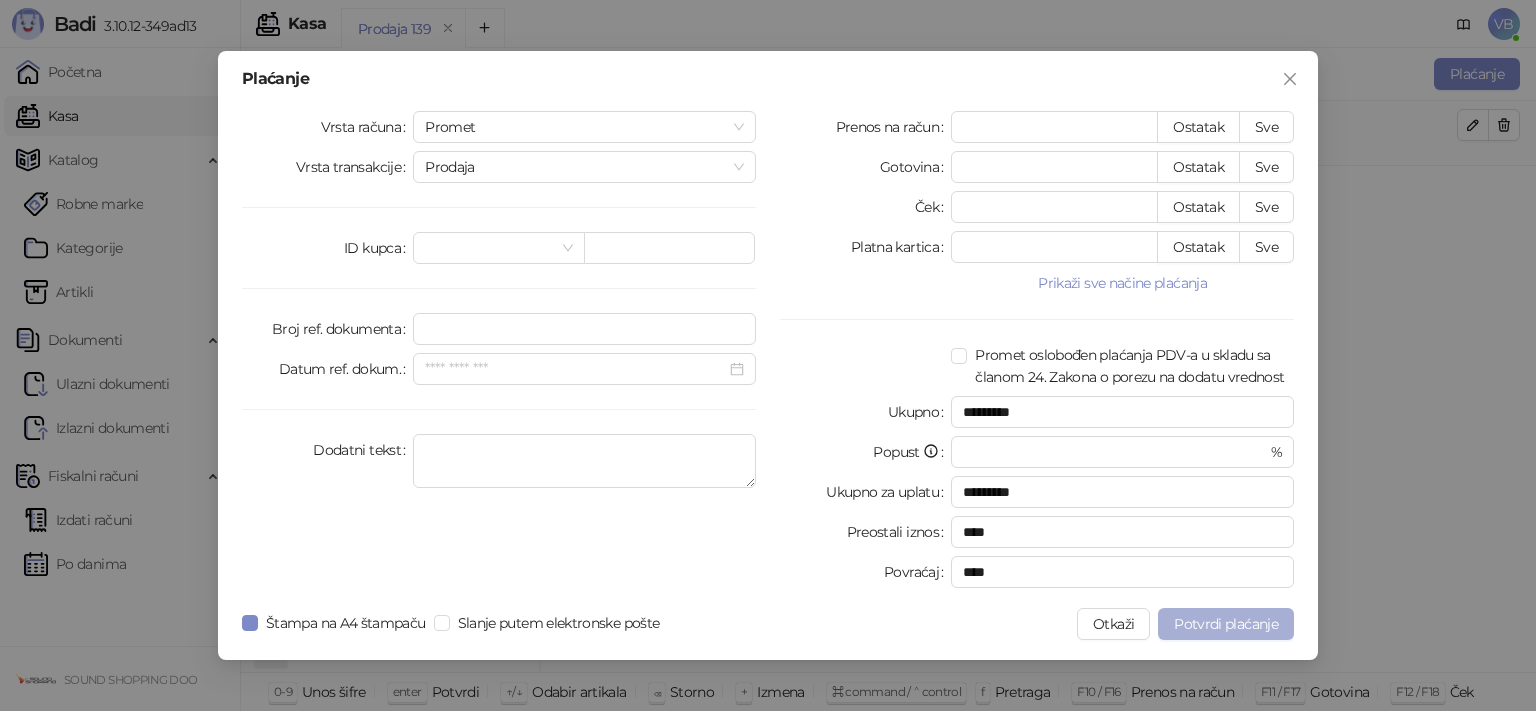 click on "Potvrdi plaćanje" at bounding box center [1226, 624] 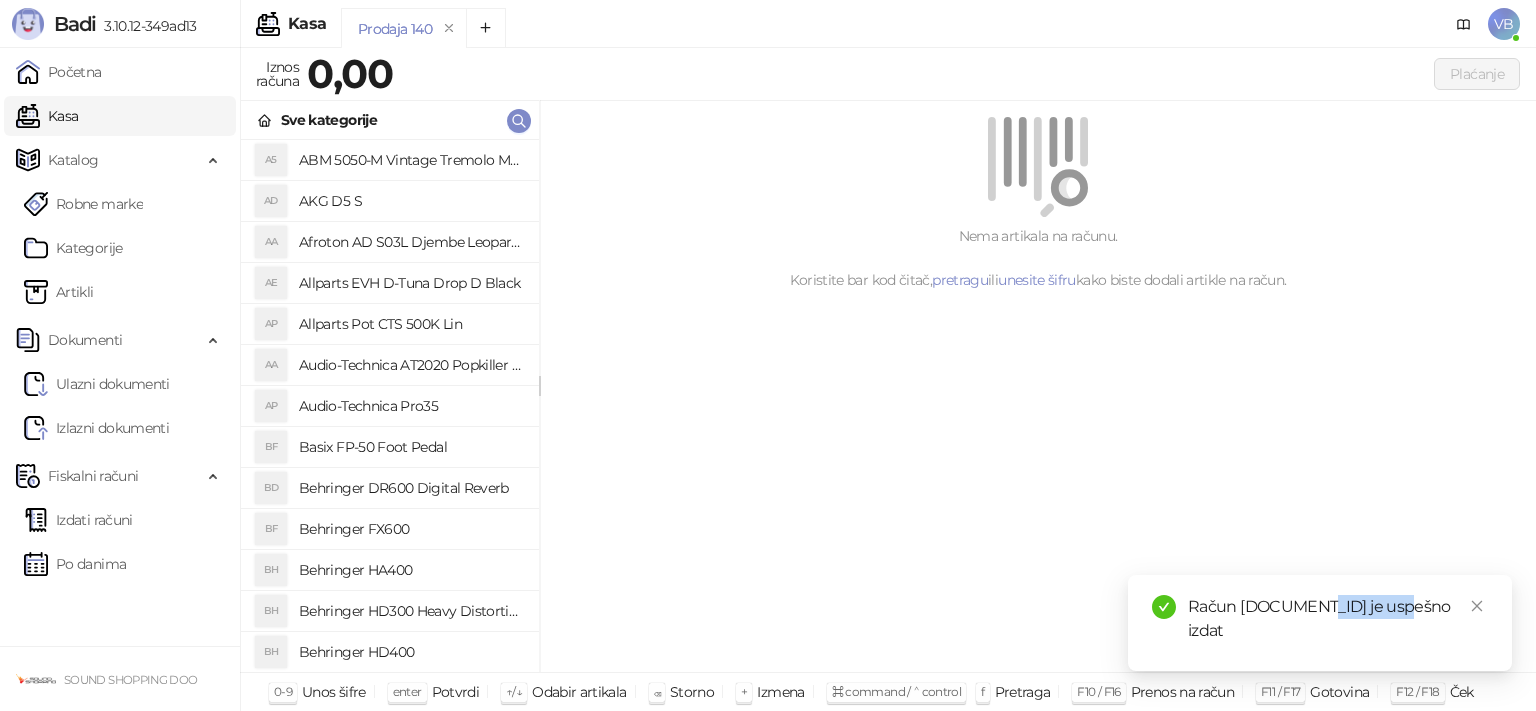 drag, startPoint x: 1334, startPoint y: 605, endPoint x: 1438, endPoint y: 609, distance: 104.0769 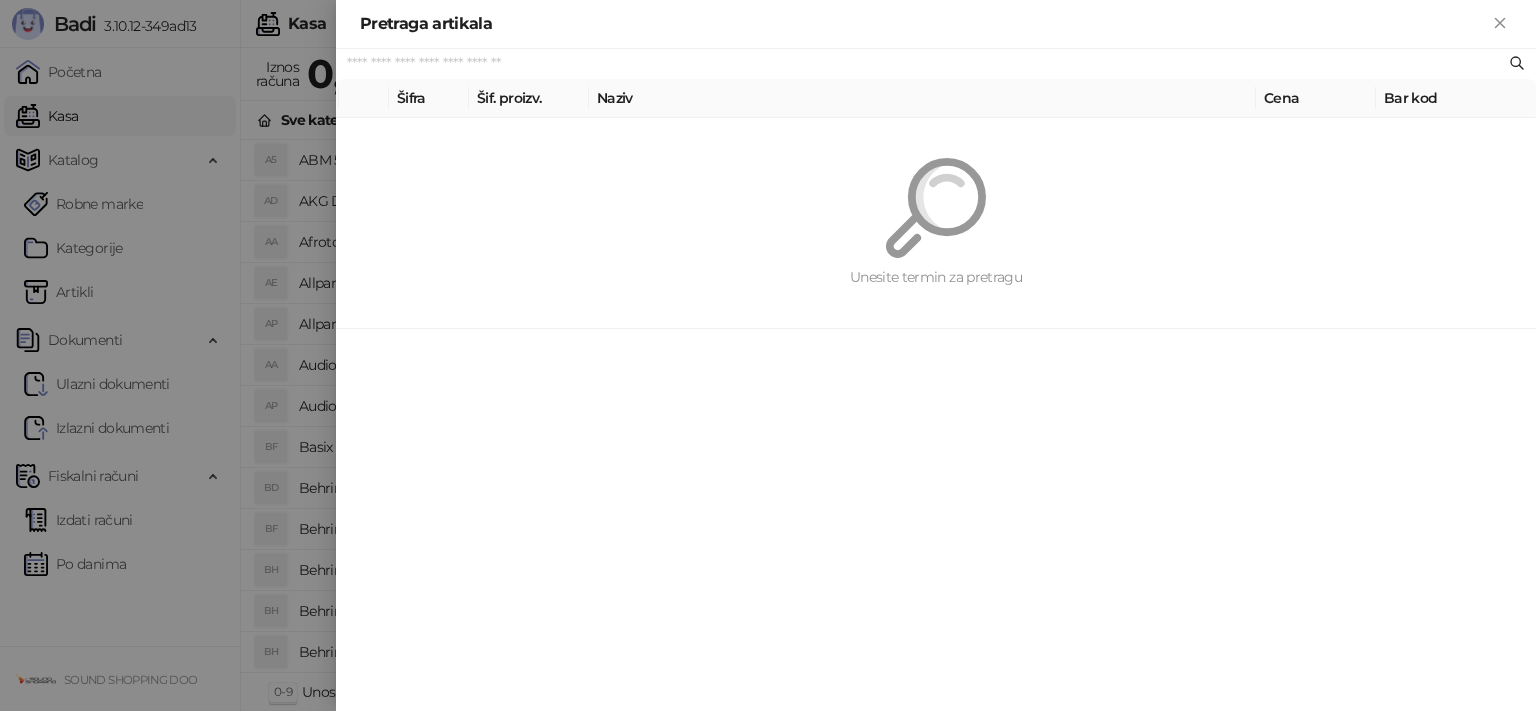 paste on "******" 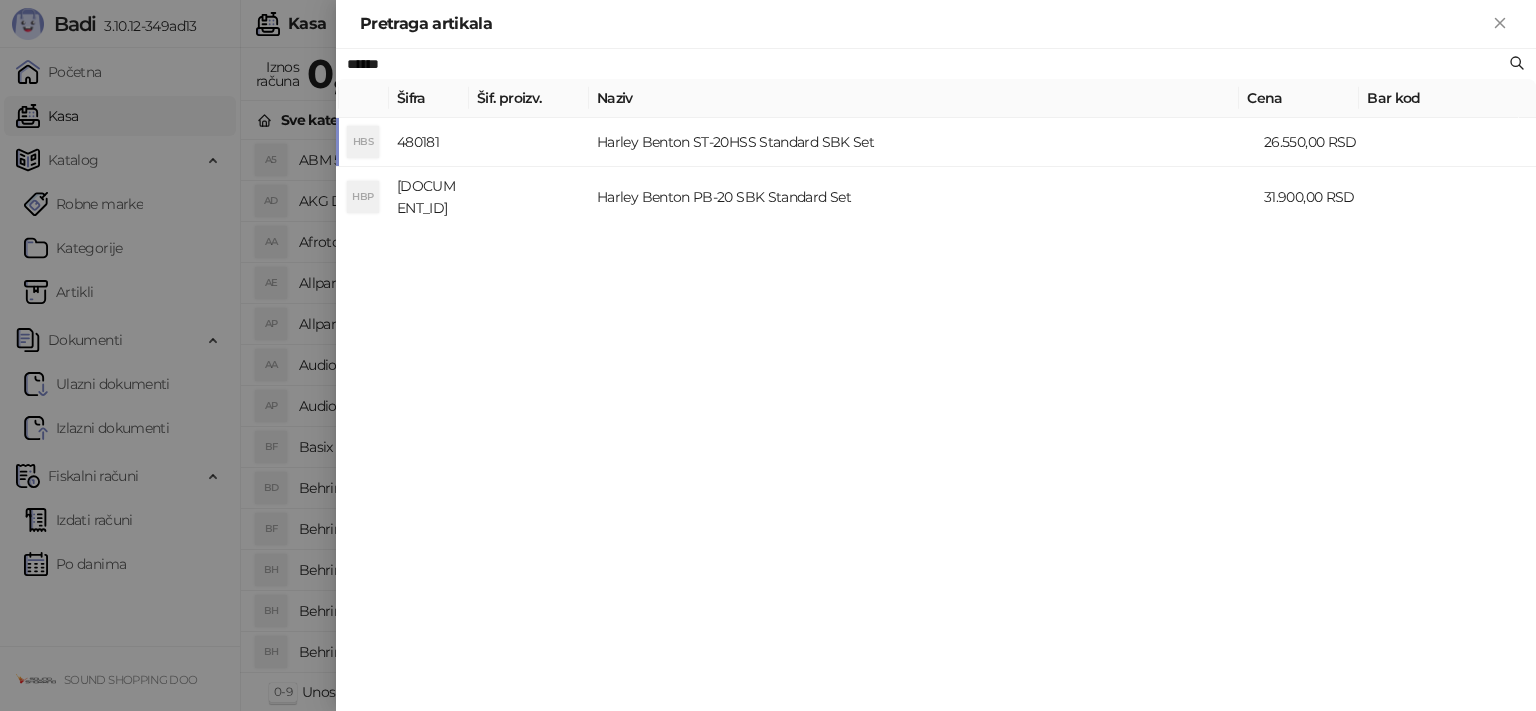 type on "******" 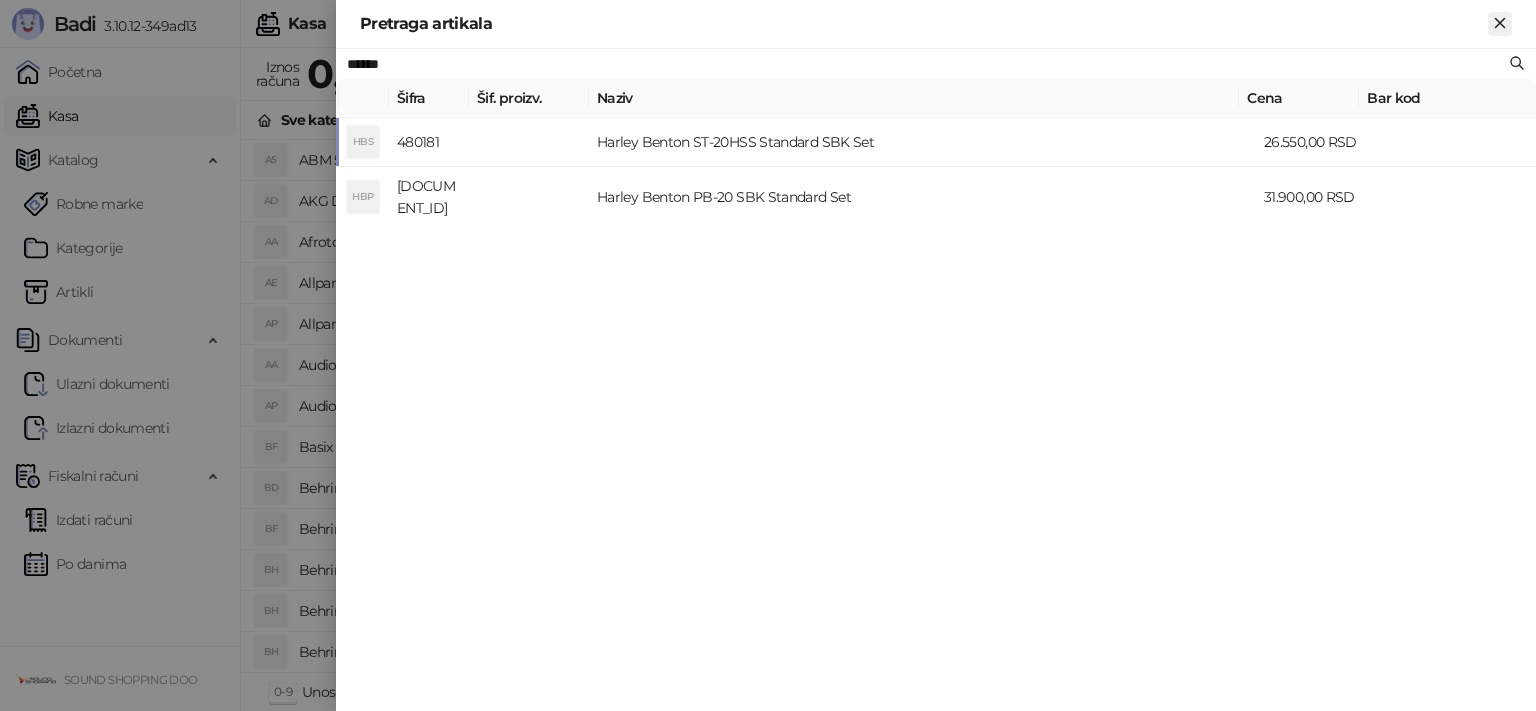 click 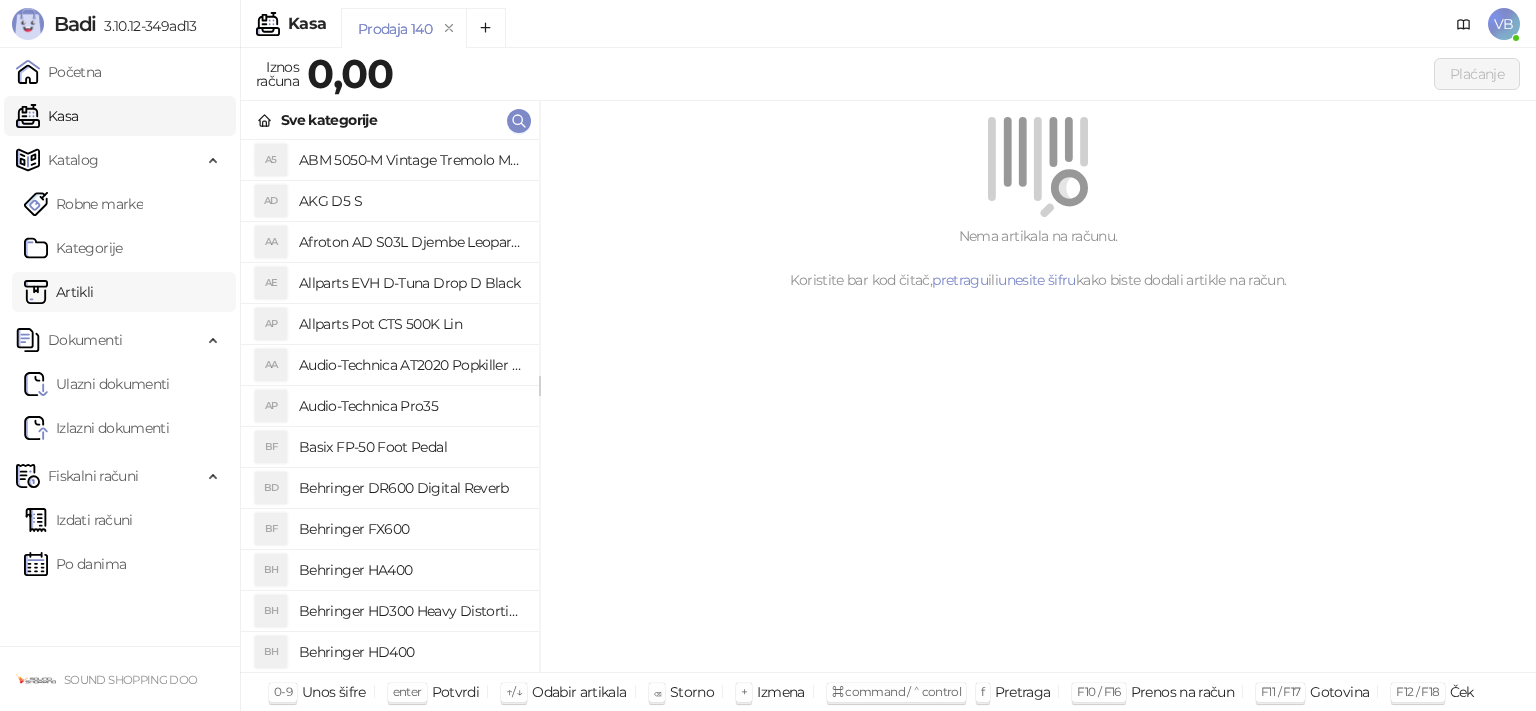 click on "Artikli" at bounding box center (59, 292) 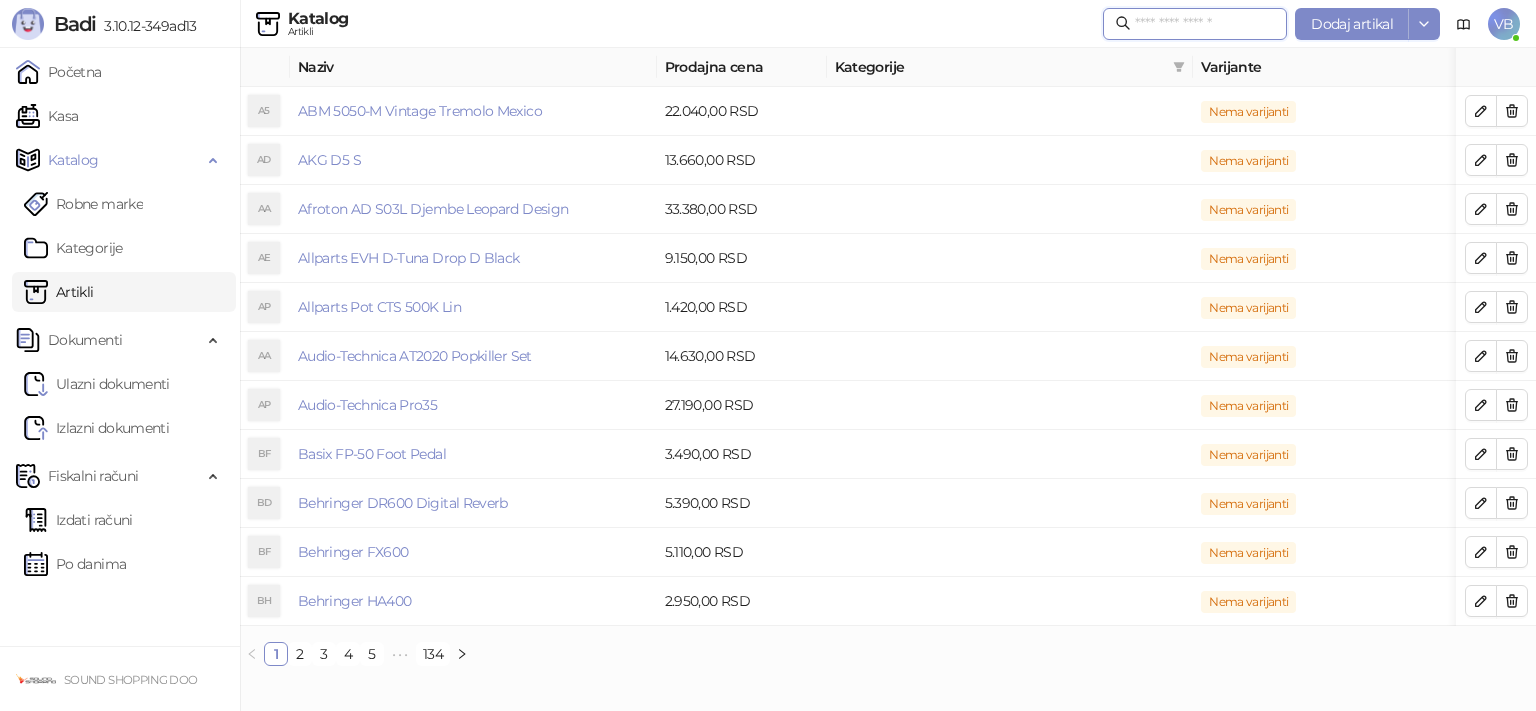 click at bounding box center (1205, 24) 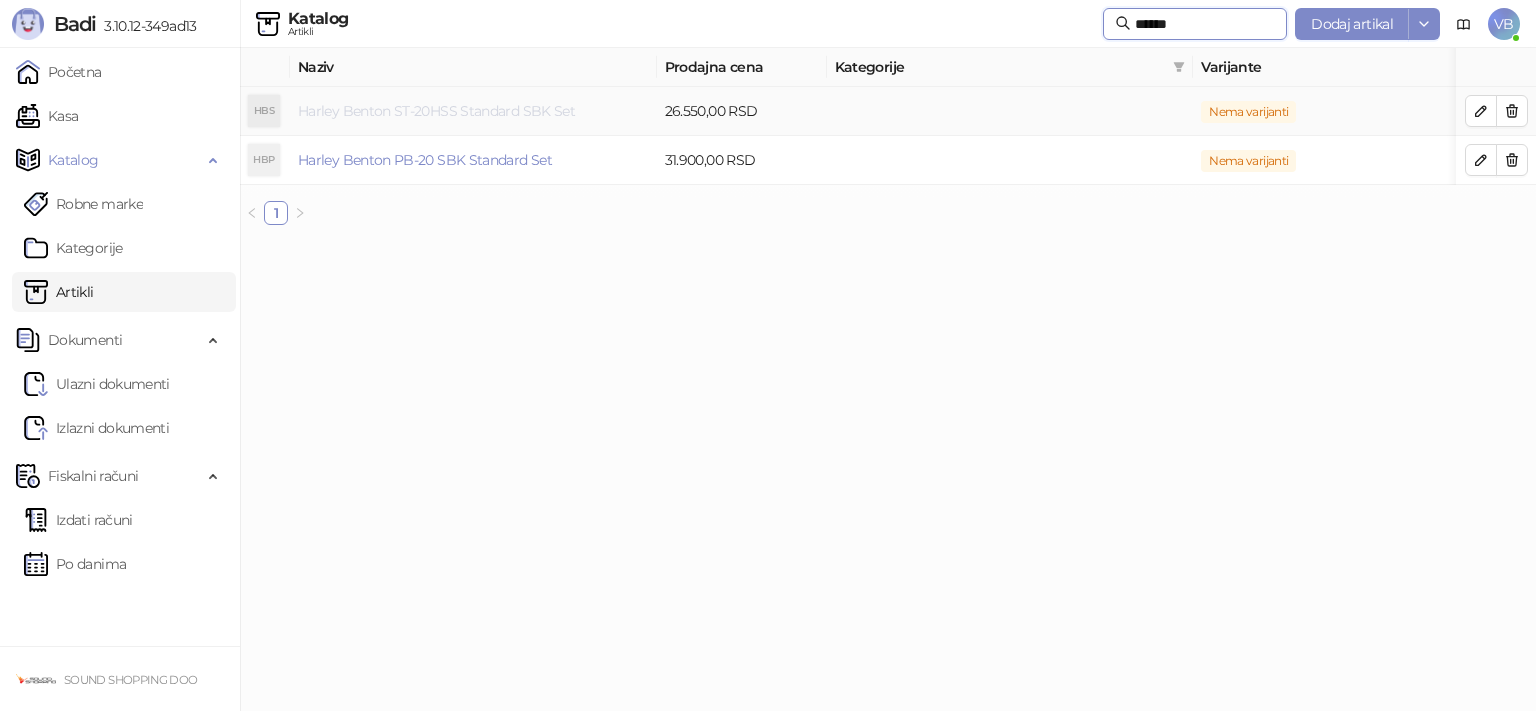 type on "******" 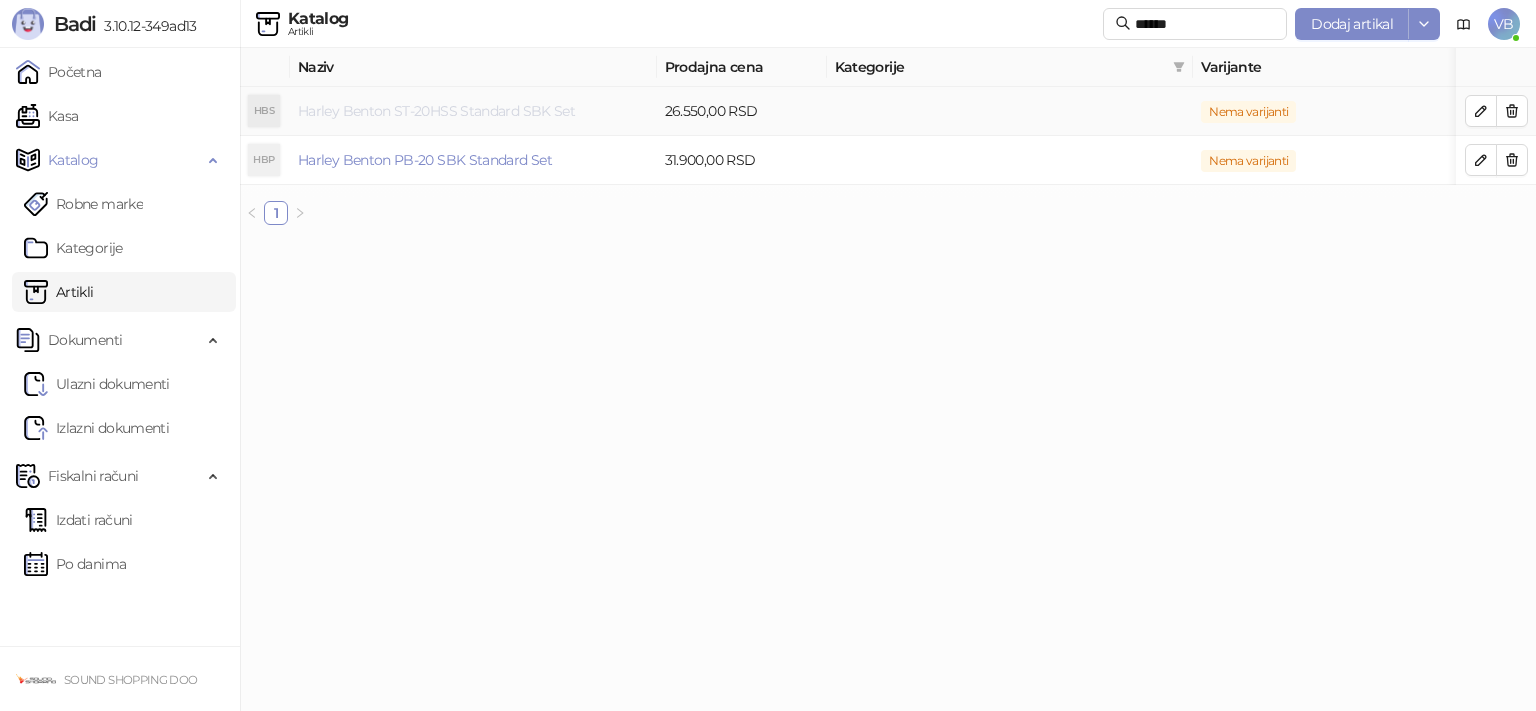click on "Harley Benton ST-20HSS Standard SBK Set" at bounding box center (436, 111) 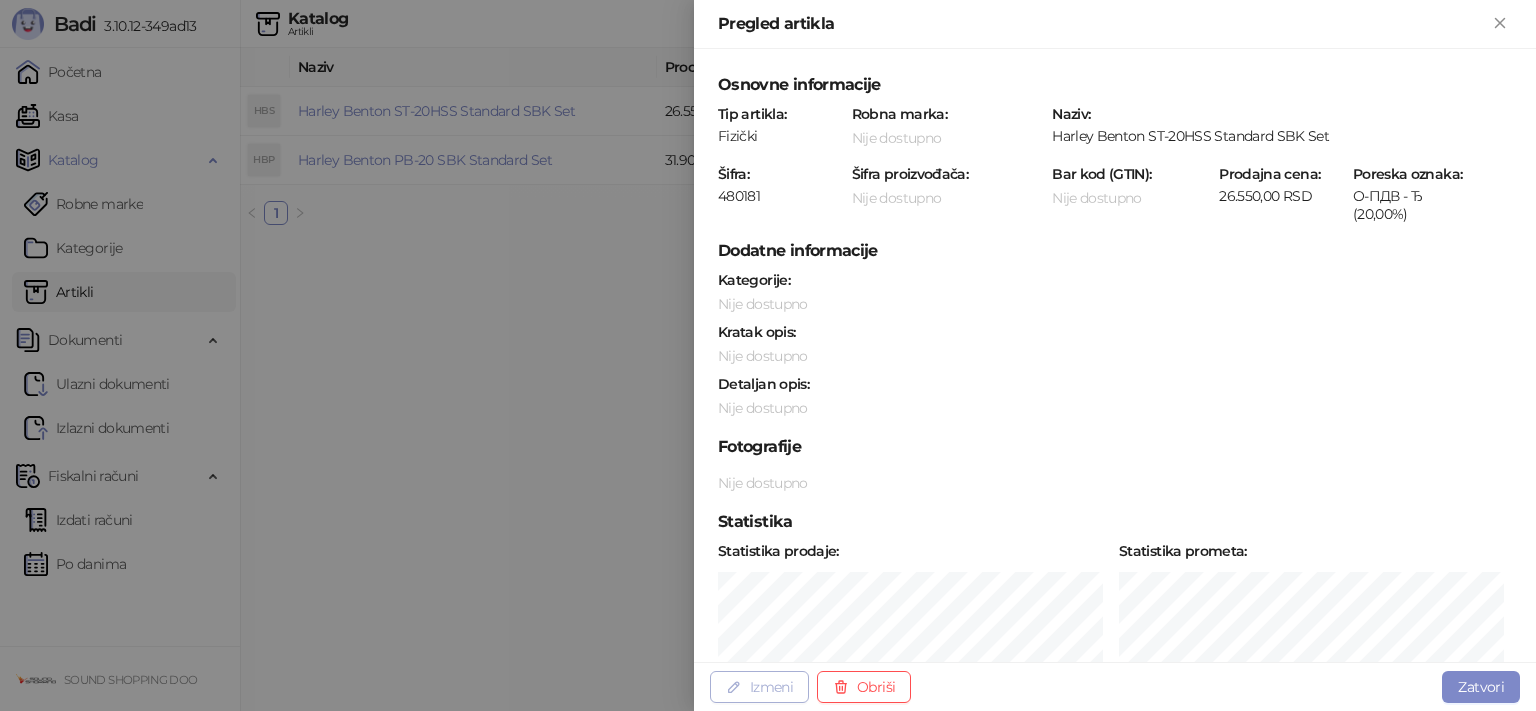 click on "Izmeni" at bounding box center [759, 687] 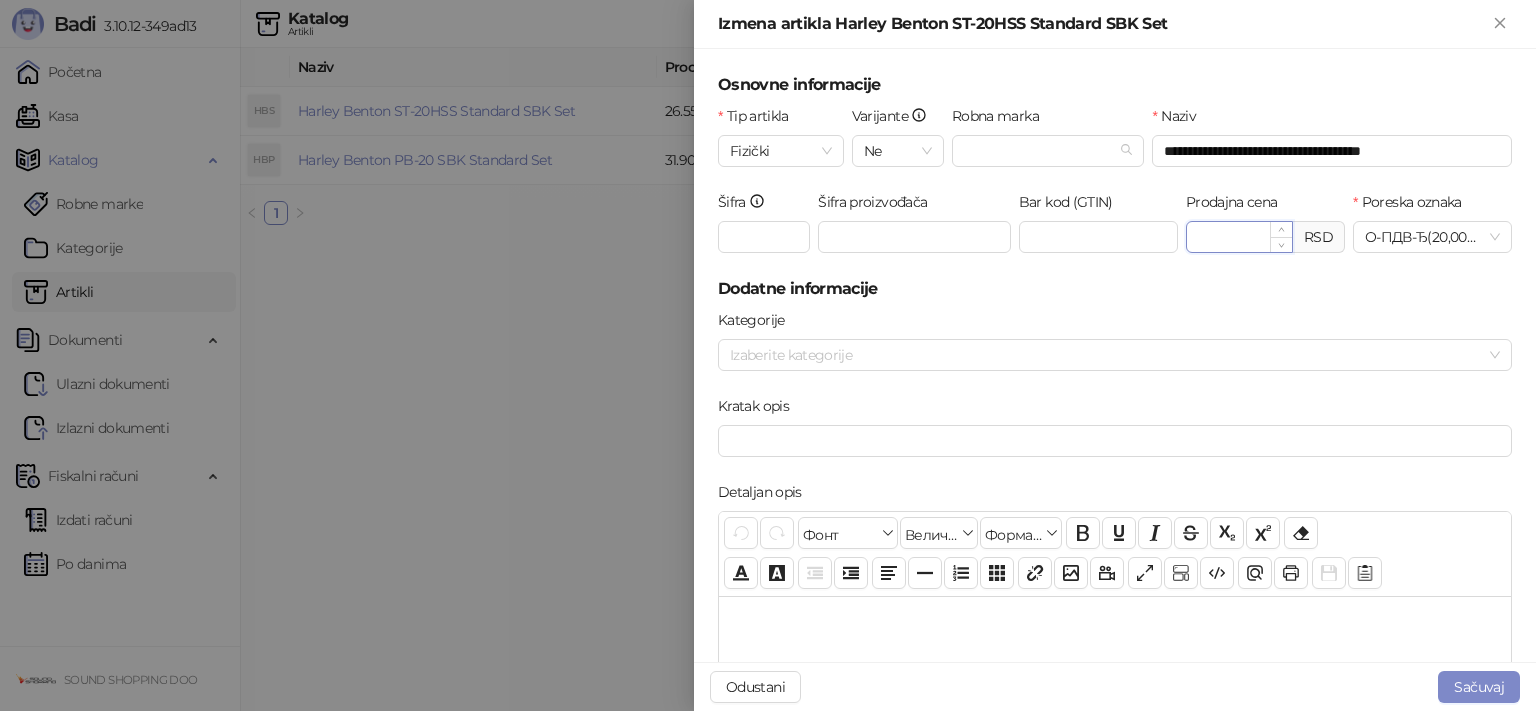 drag, startPoint x: 1249, startPoint y: 240, endPoint x: 1166, endPoint y: 243, distance: 83.0542 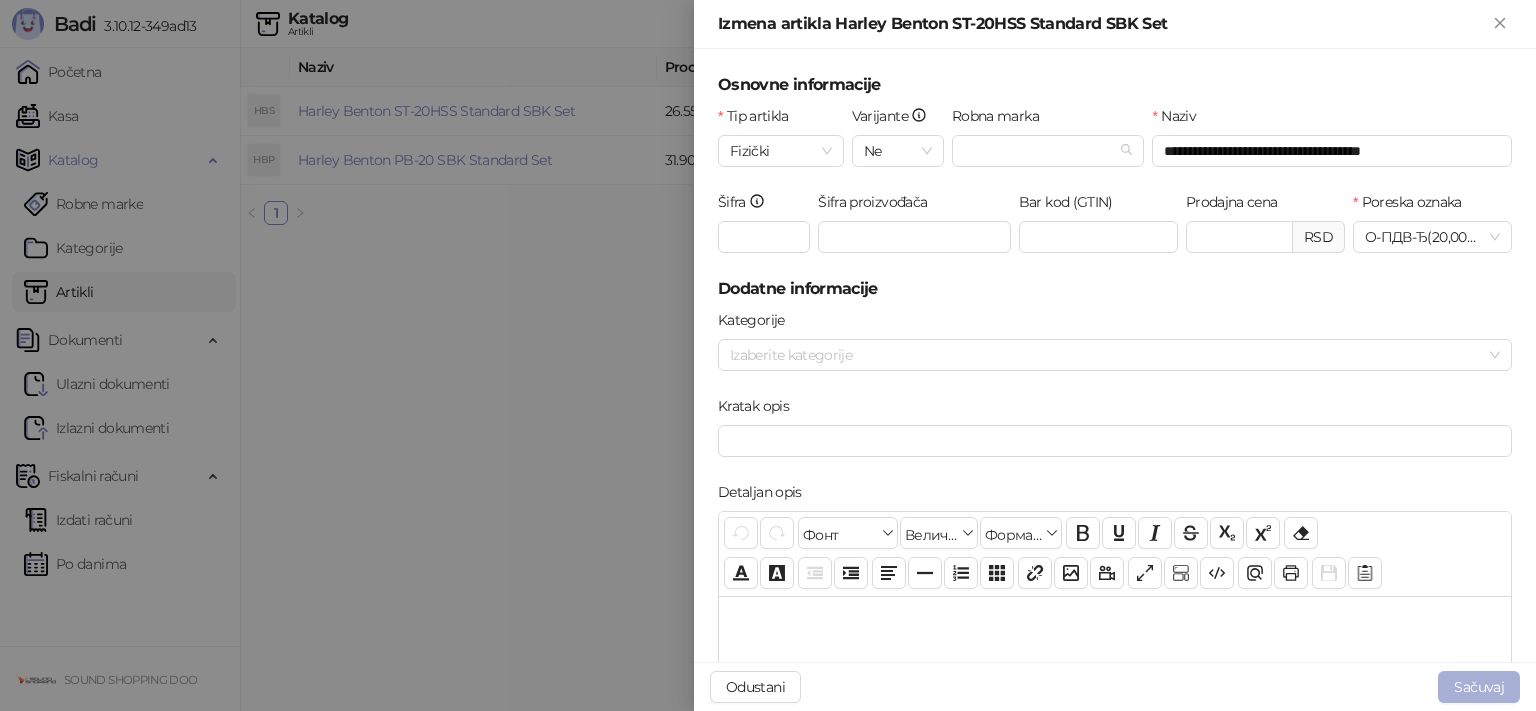 type on "********" 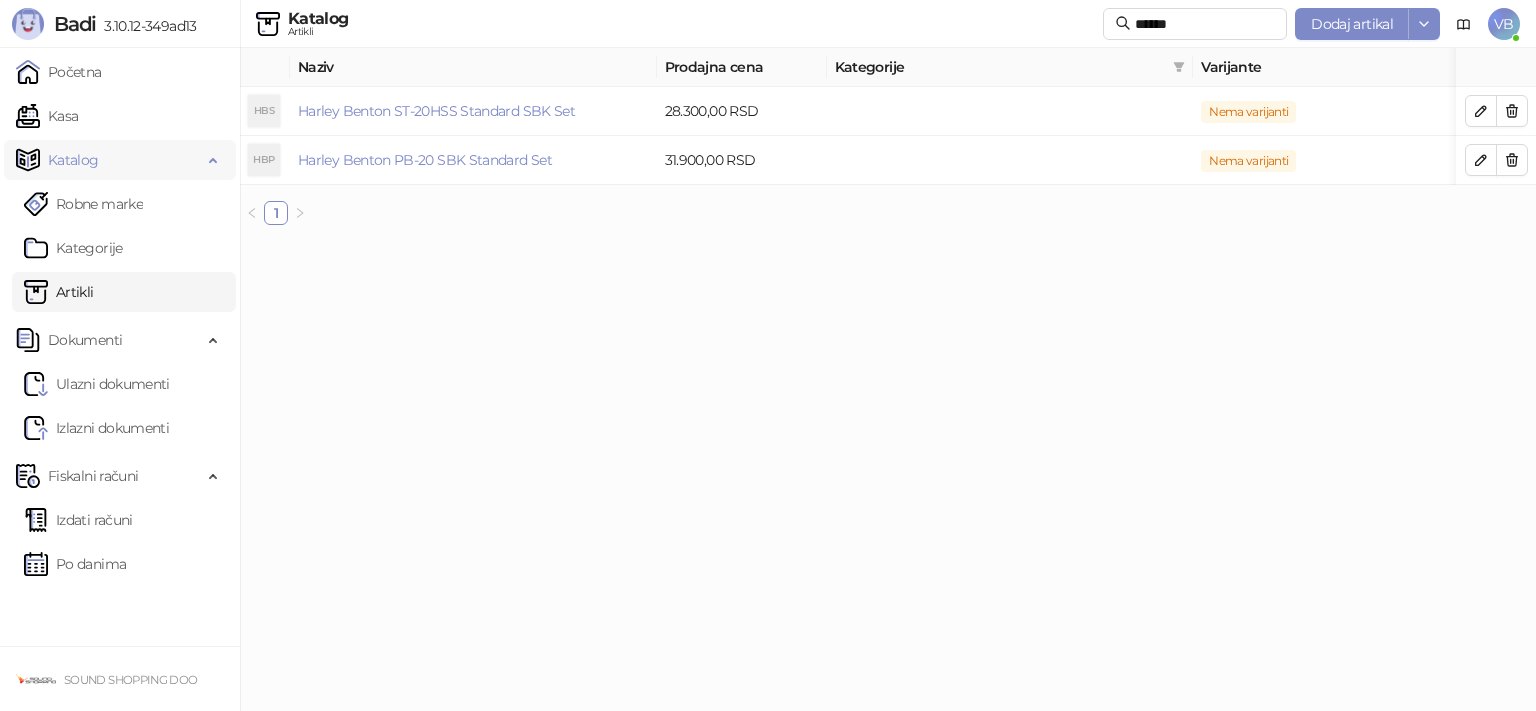 click on "Katalog" at bounding box center (73, 160) 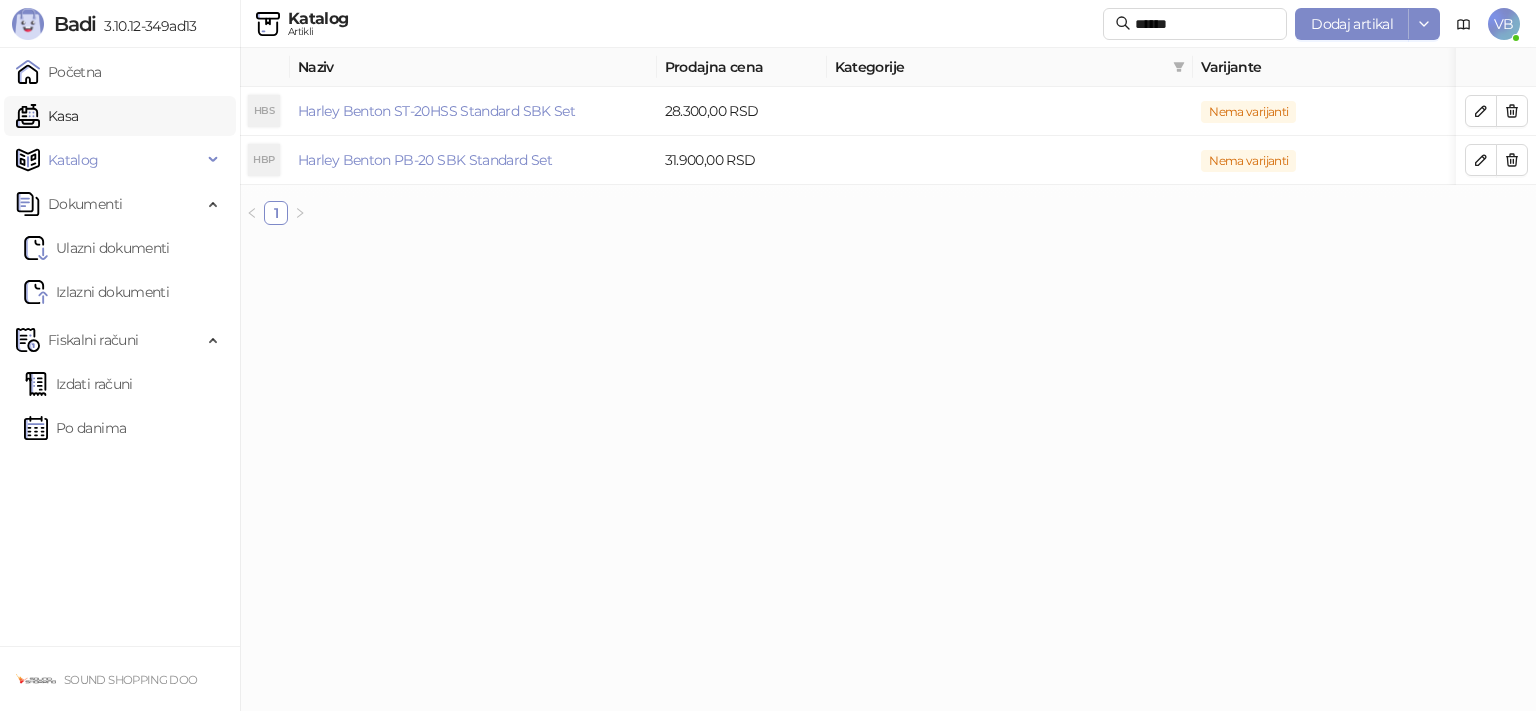 click on "Kasa" at bounding box center (47, 116) 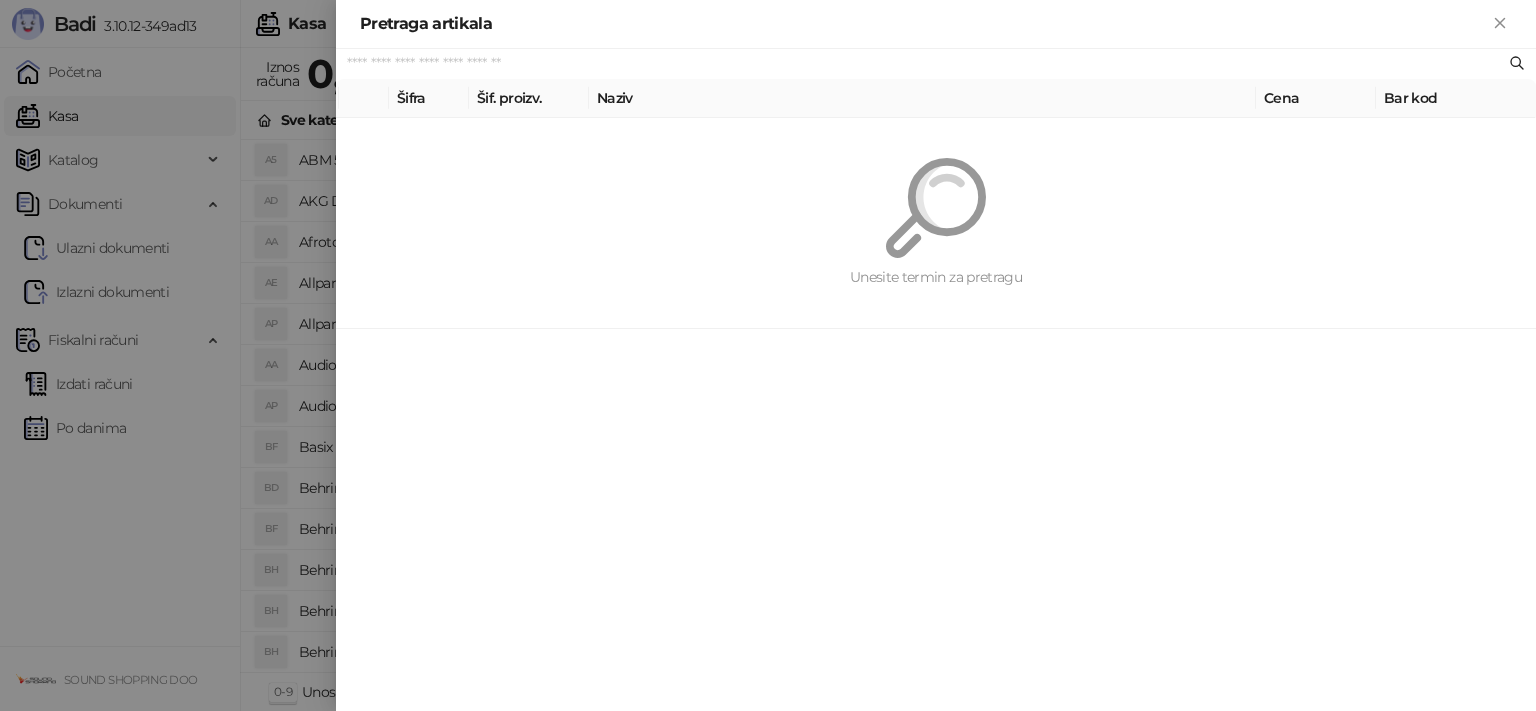 paste on "******" 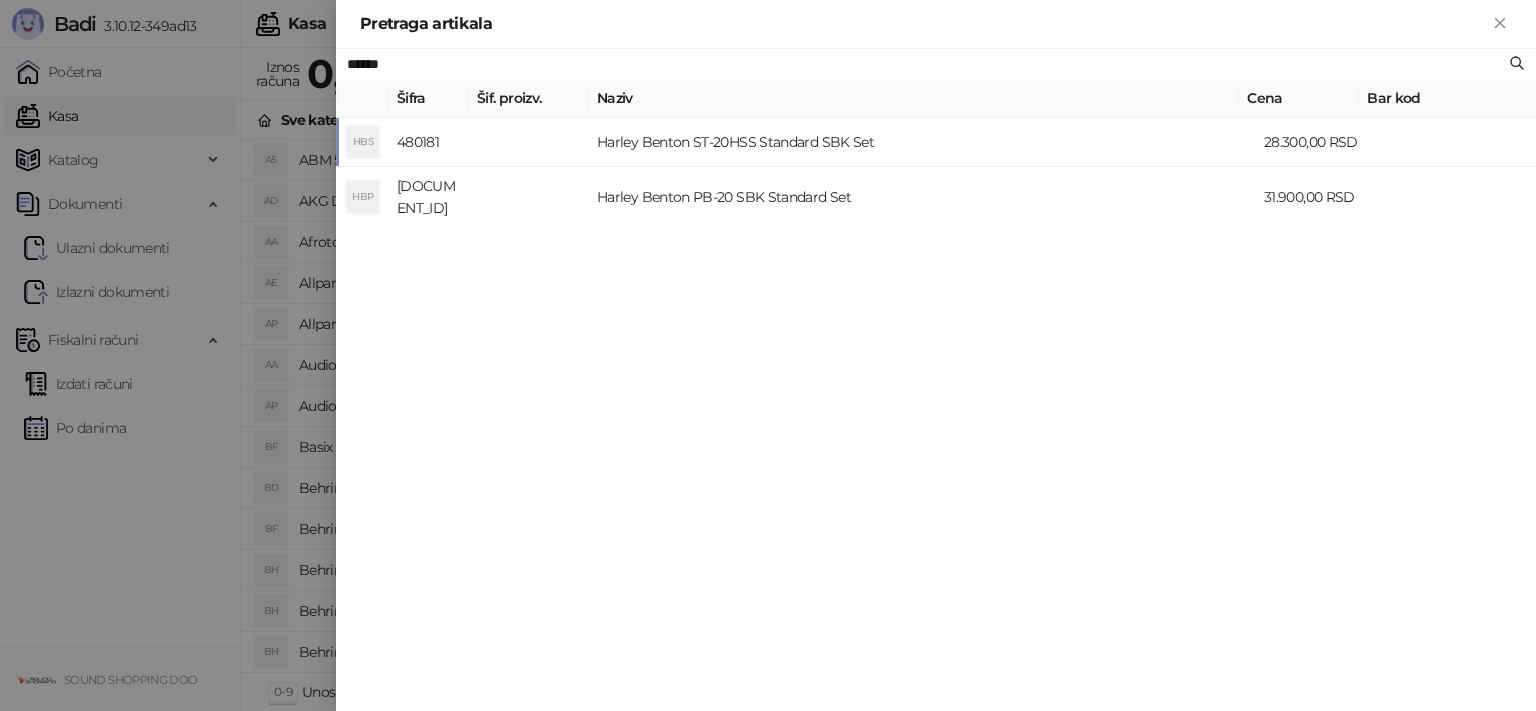 type on "******" 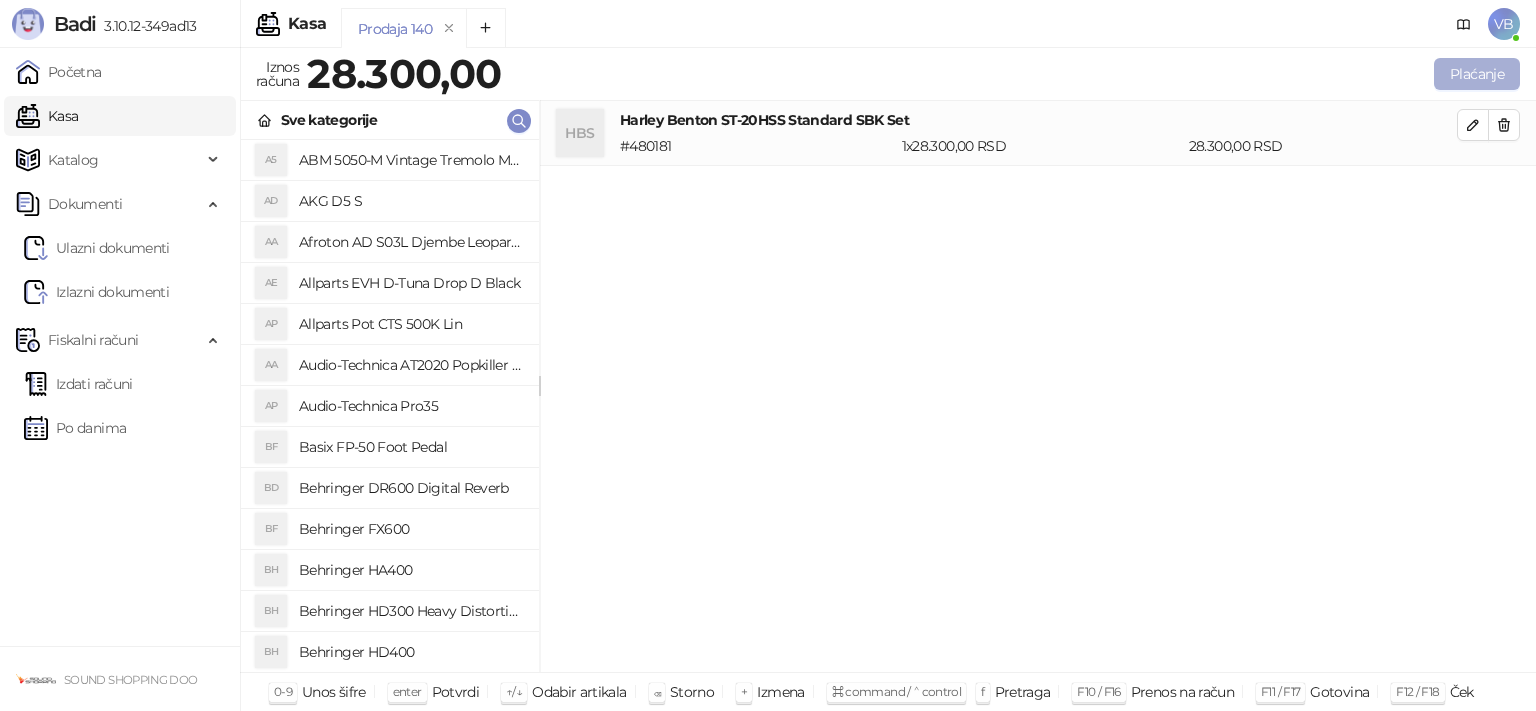 click on "Plaćanje" at bounding box center [1477, 74] 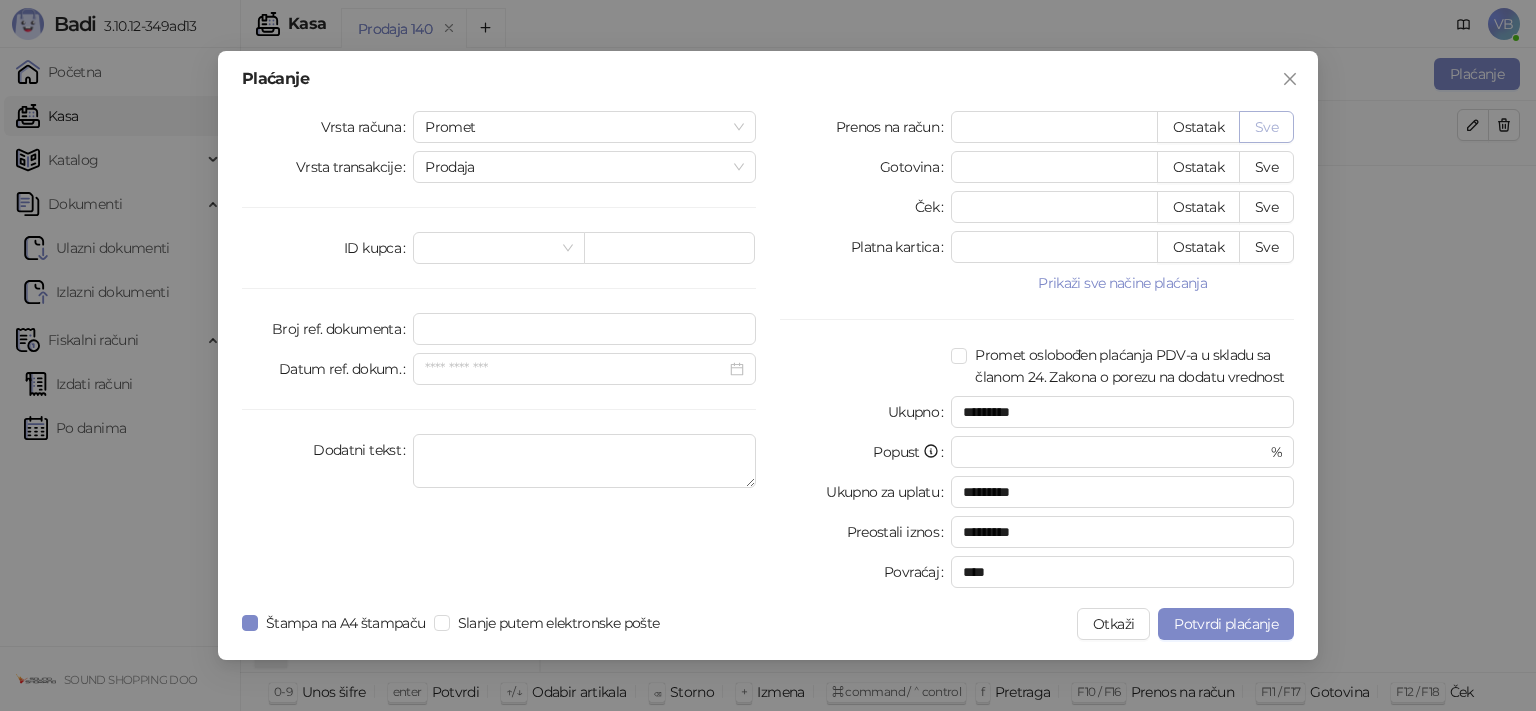 click on "Sve" at bounding box center [1266, 127] 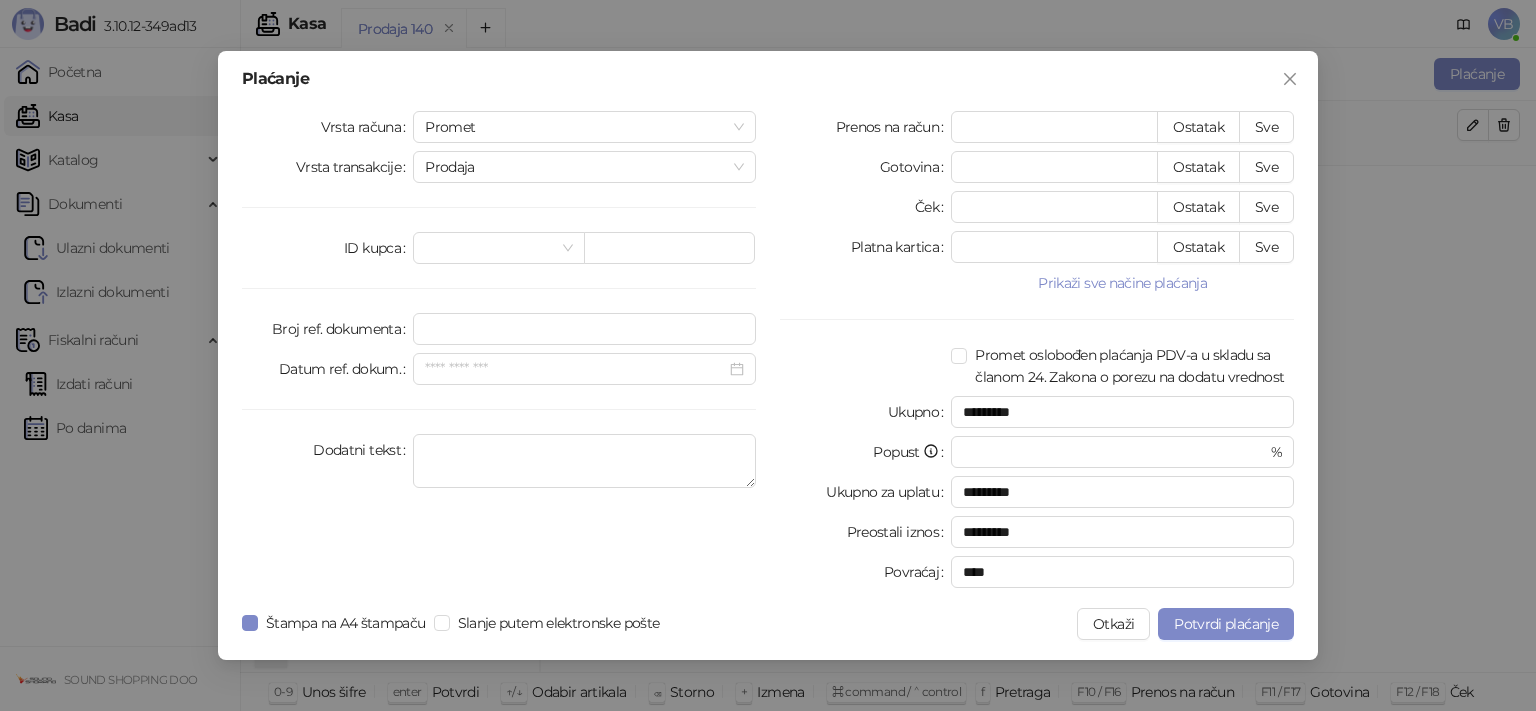 type on "*****" 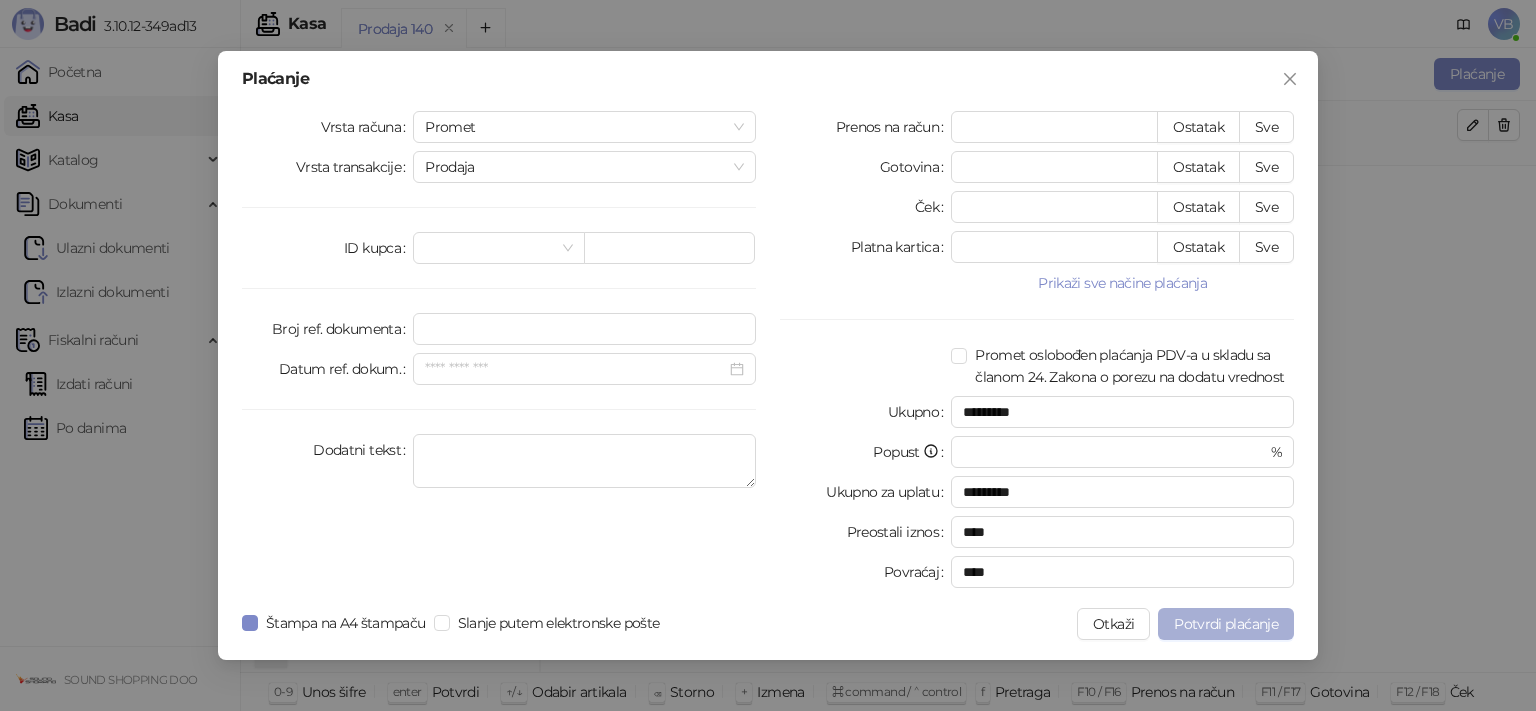 click on "Potvrdi plaćanje" at bounding box center [1226, 624] 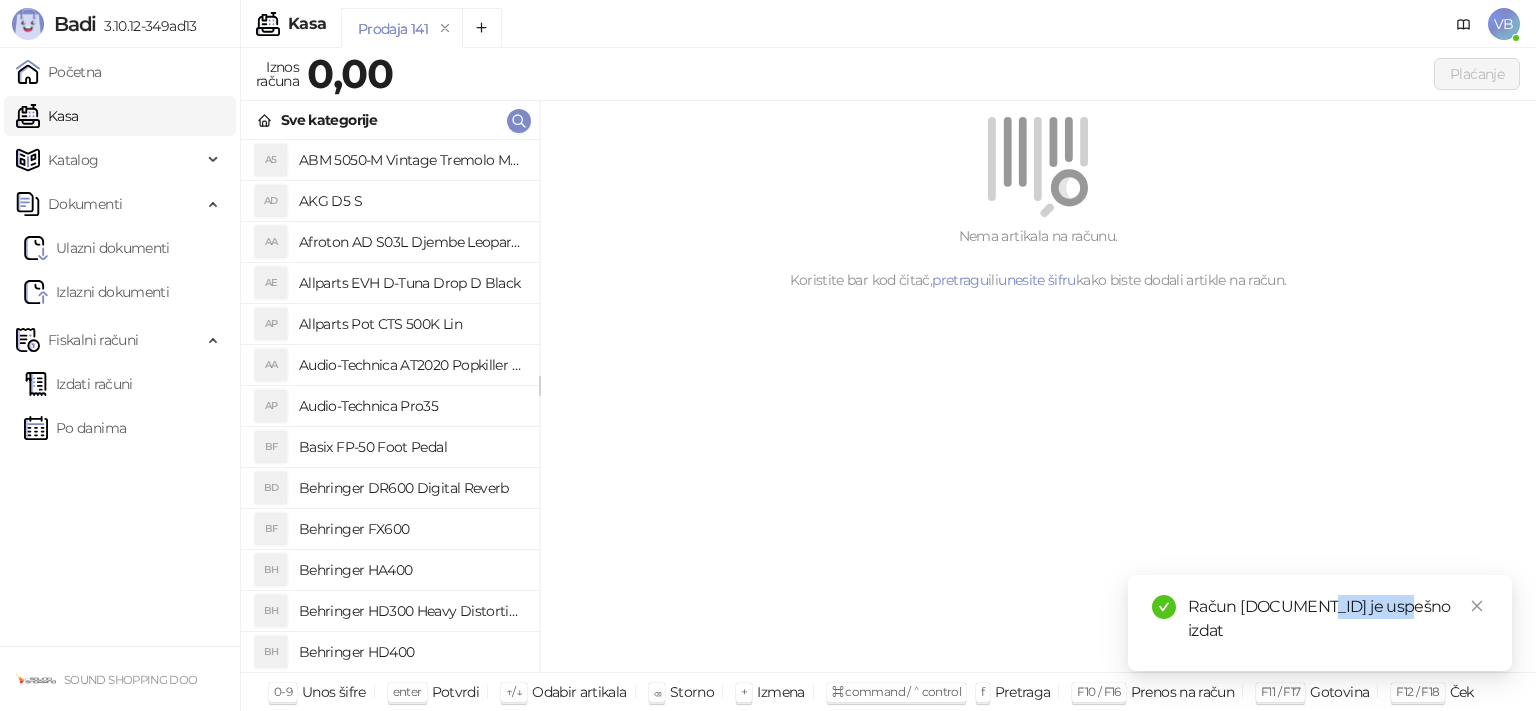drag, startPoint x: 1331, startPoint y: 606, endPoint x: 1441, endPoint y: 607, distance: 110.00455 